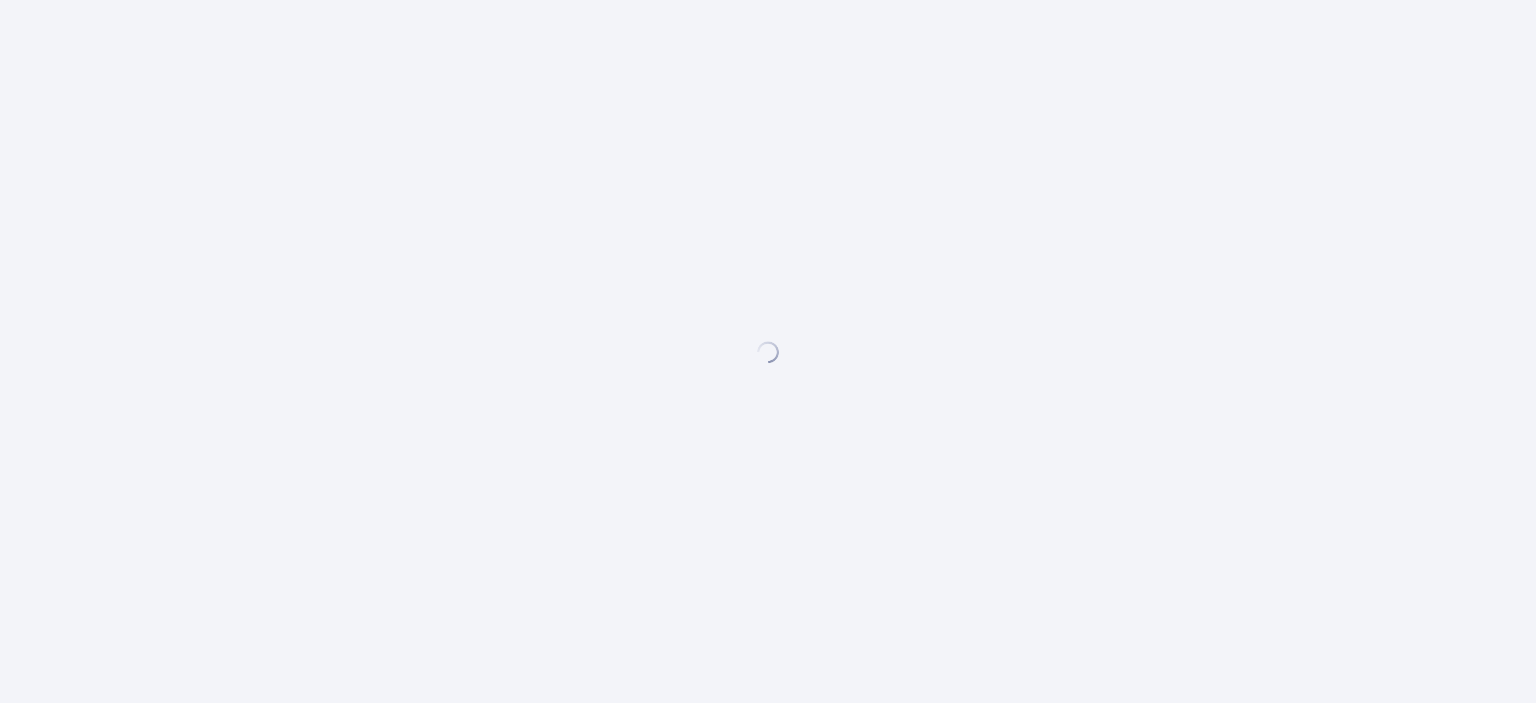 scroll, scrollTop: 0, scrollLeft: 0, axis: both 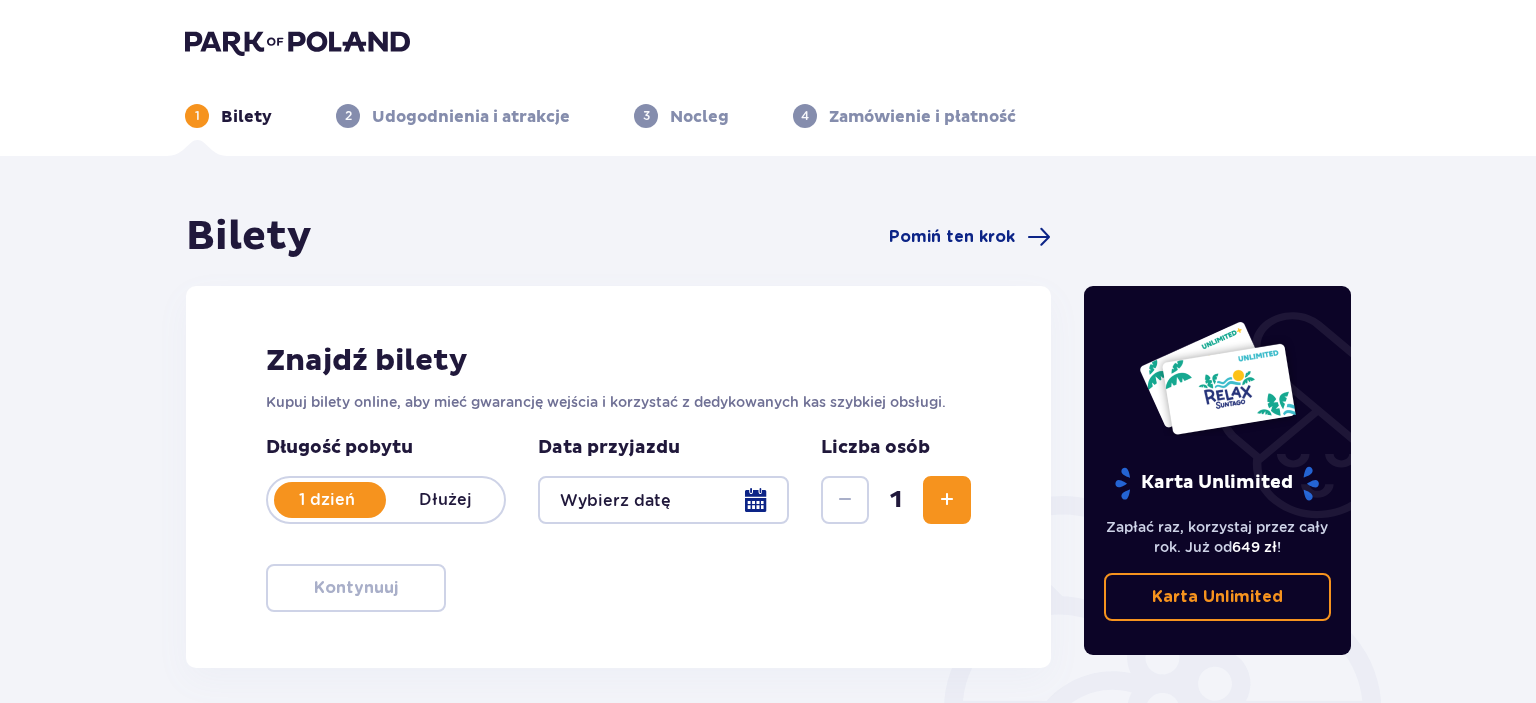 type on "10.08.25" 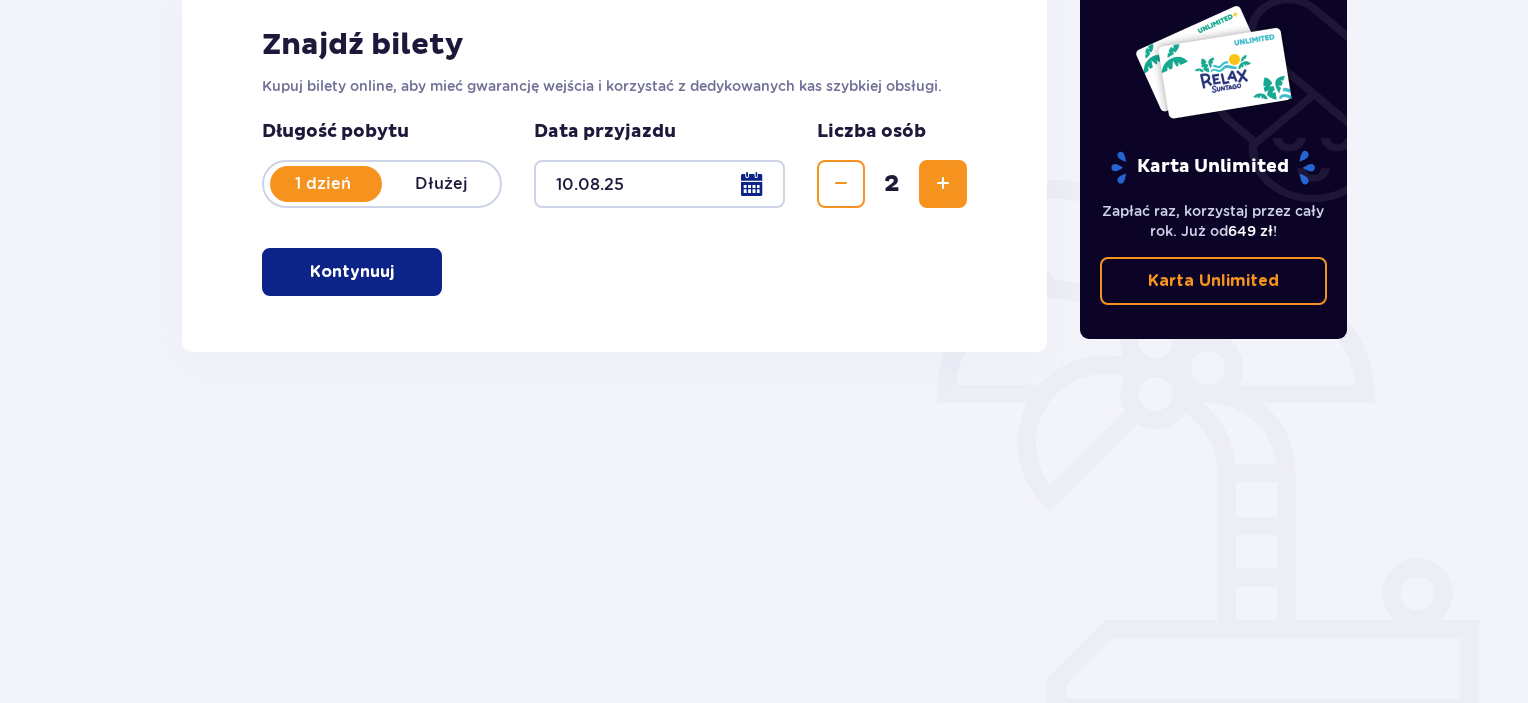 scroll, scrollTop: 216, scrollLeft: 0, axis: vertical 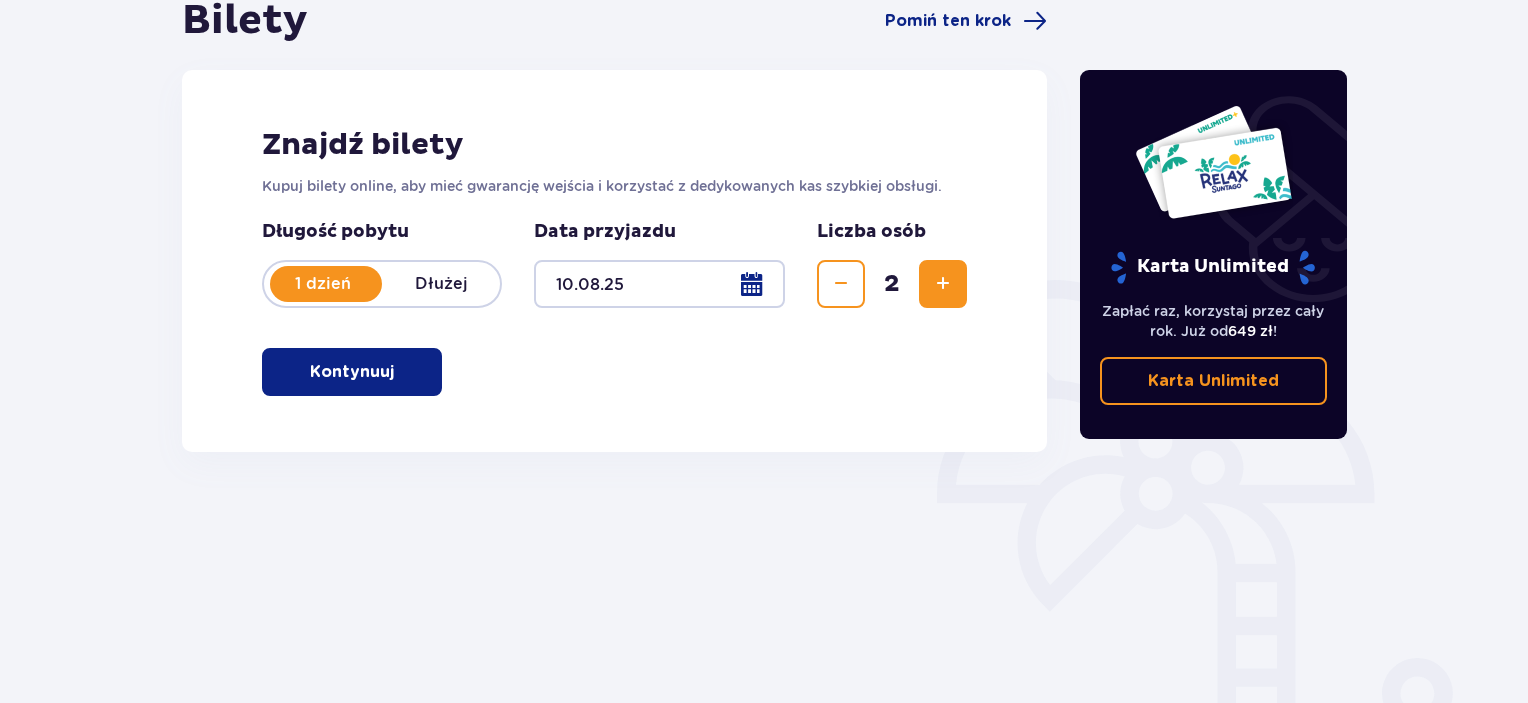 click on "Kontynuuj" at bounding box center (352, 372) 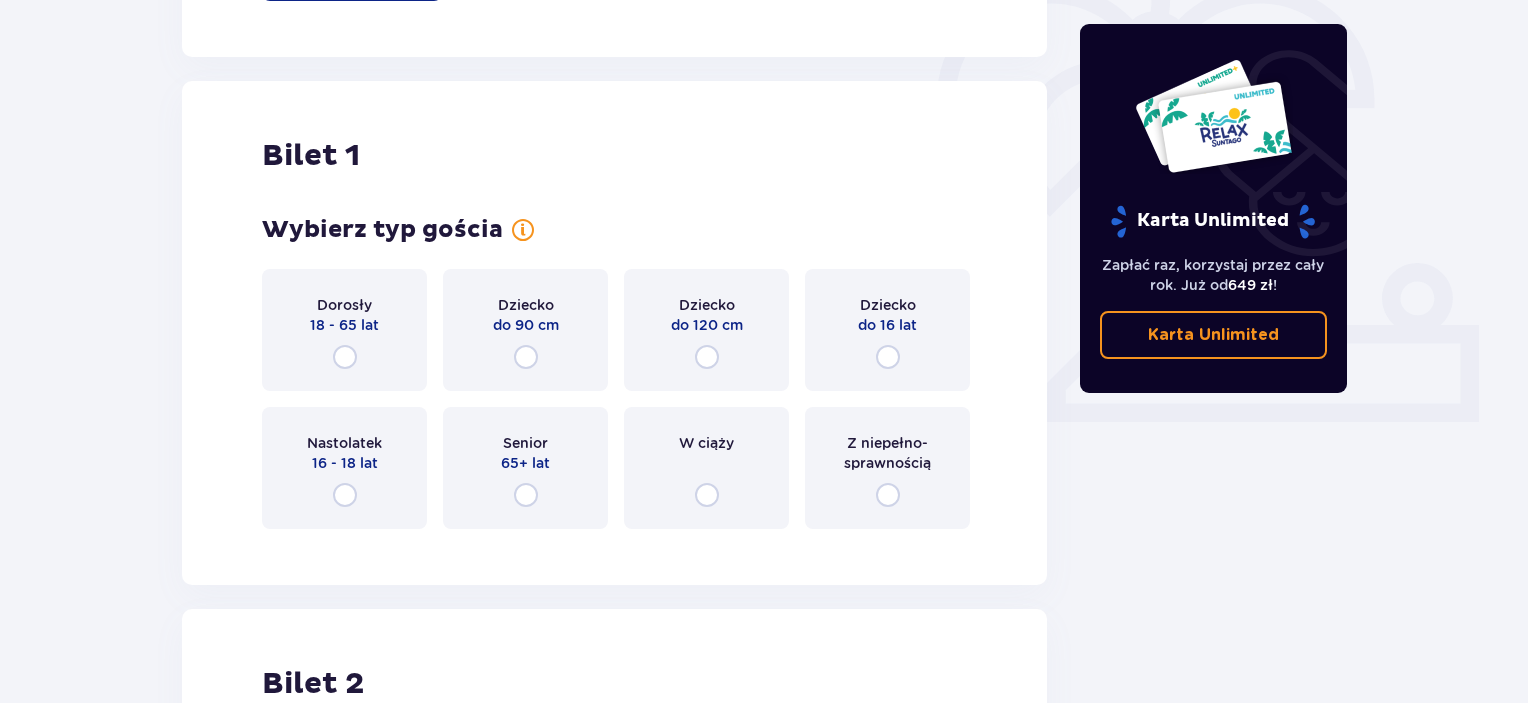 scroll, scrollTop: 668, scrollLeft: 0, axis: vertical 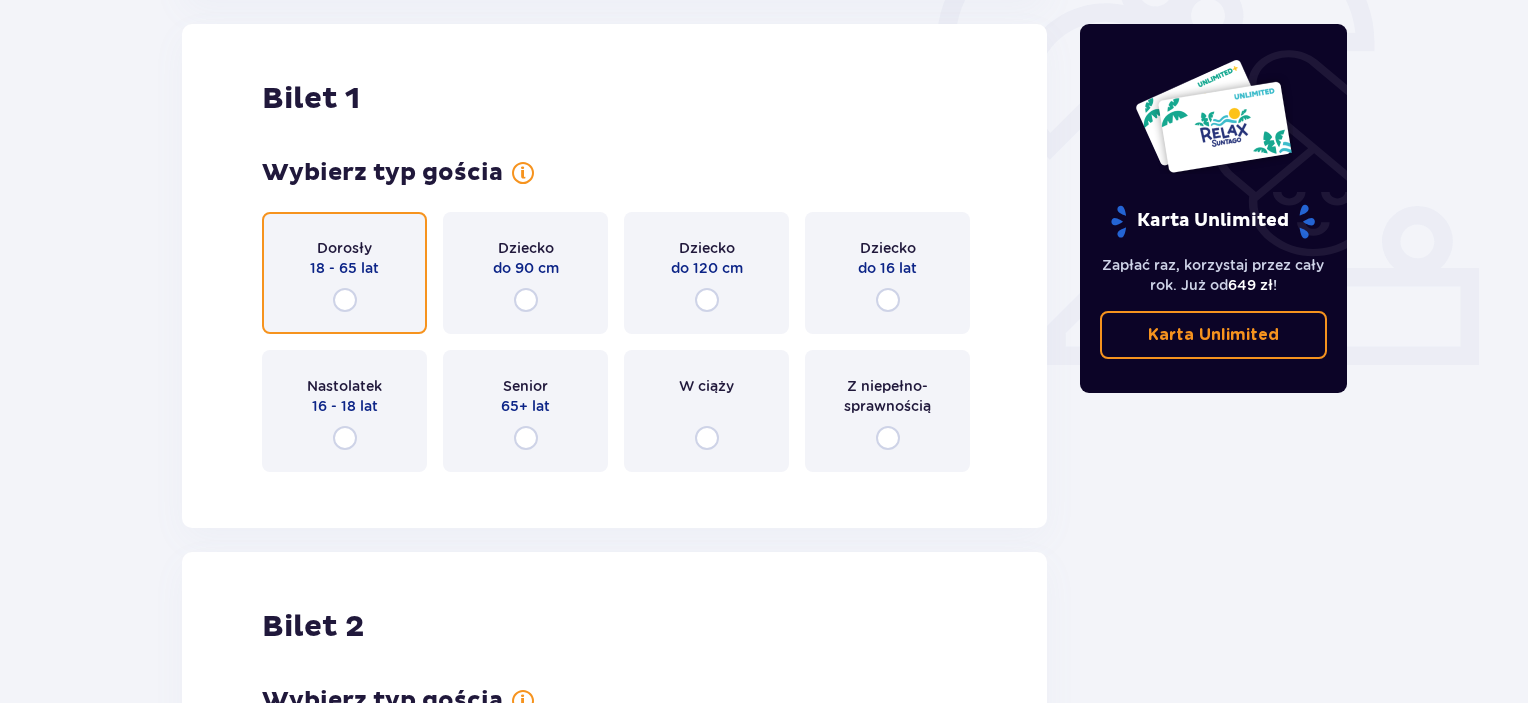 click at bounding box center [345, 300] 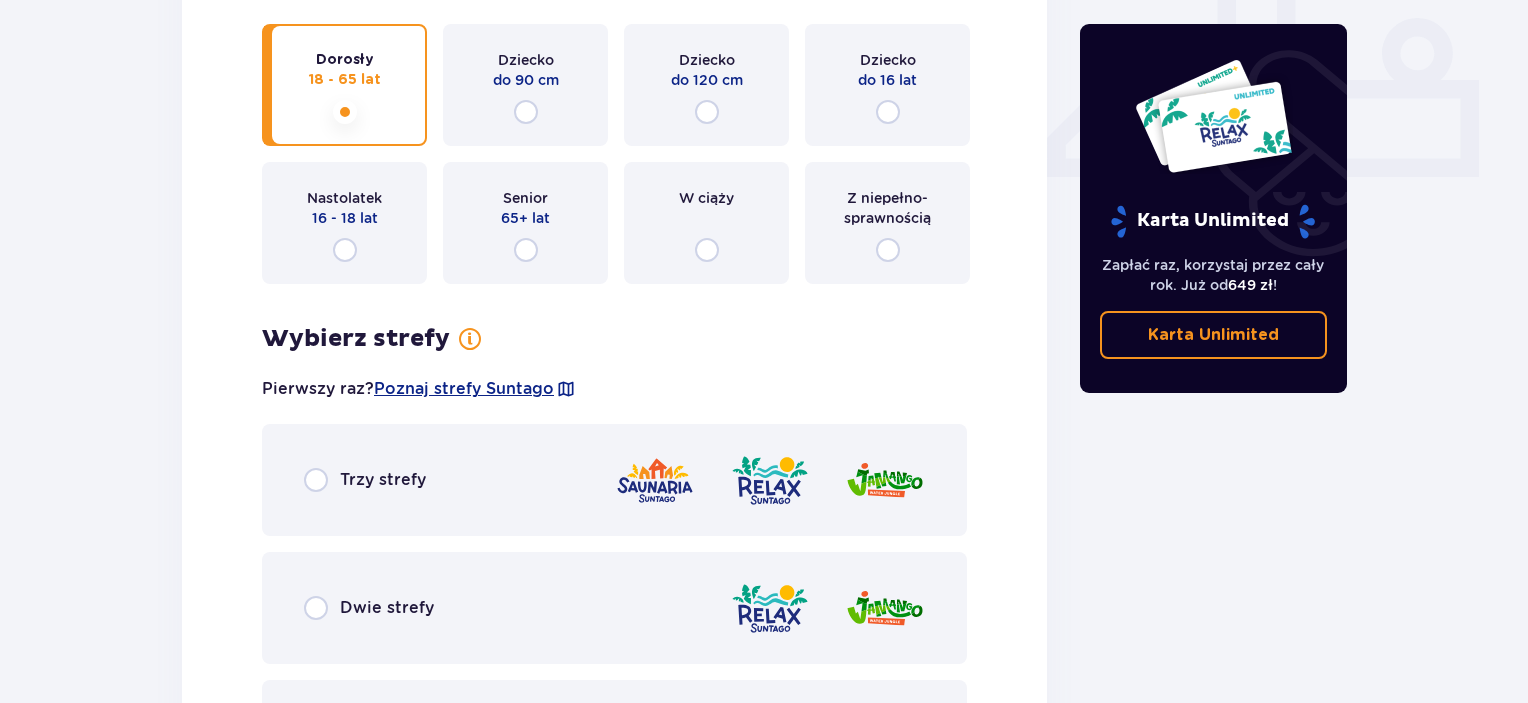 scroll, scrollTop: 856, scrollLeft: 0, axis: vertical 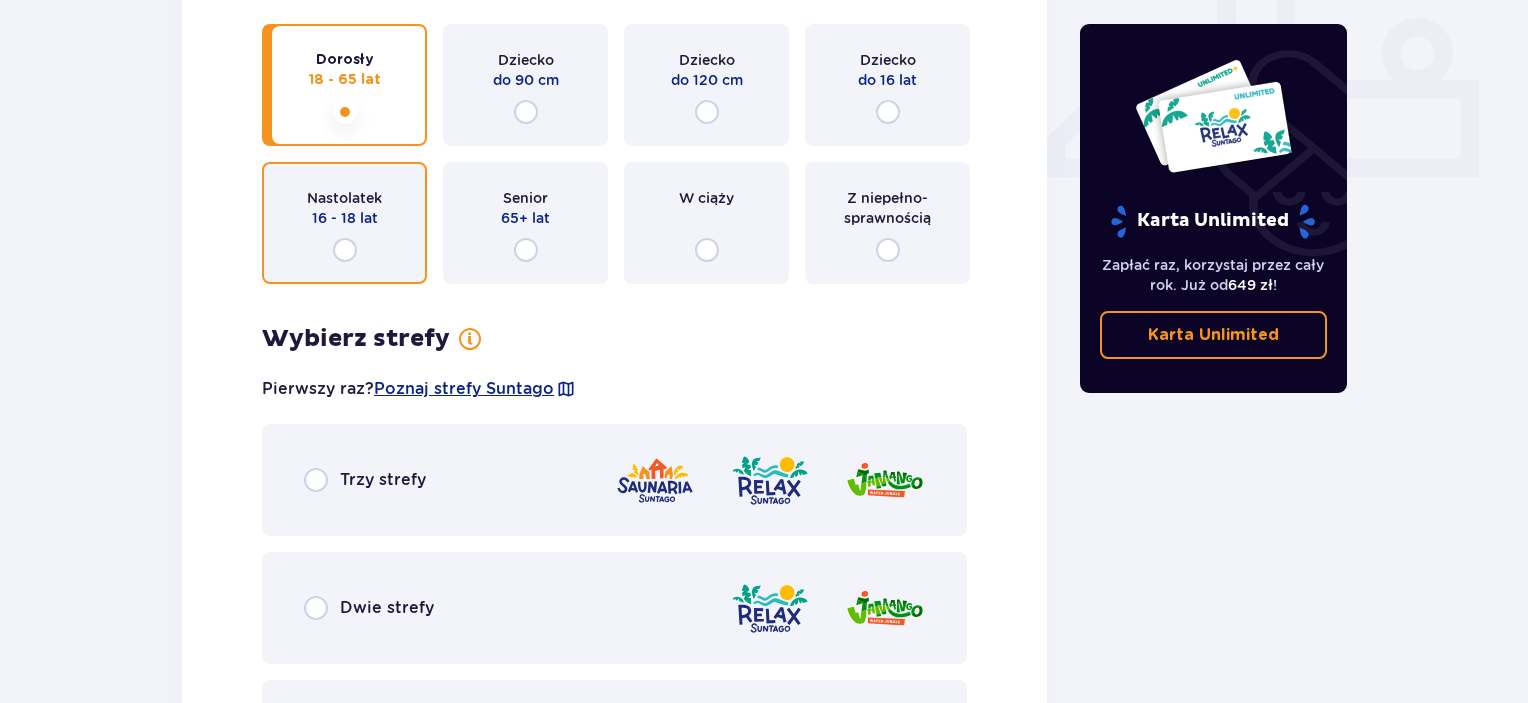 click at bounding box center [345, 250] 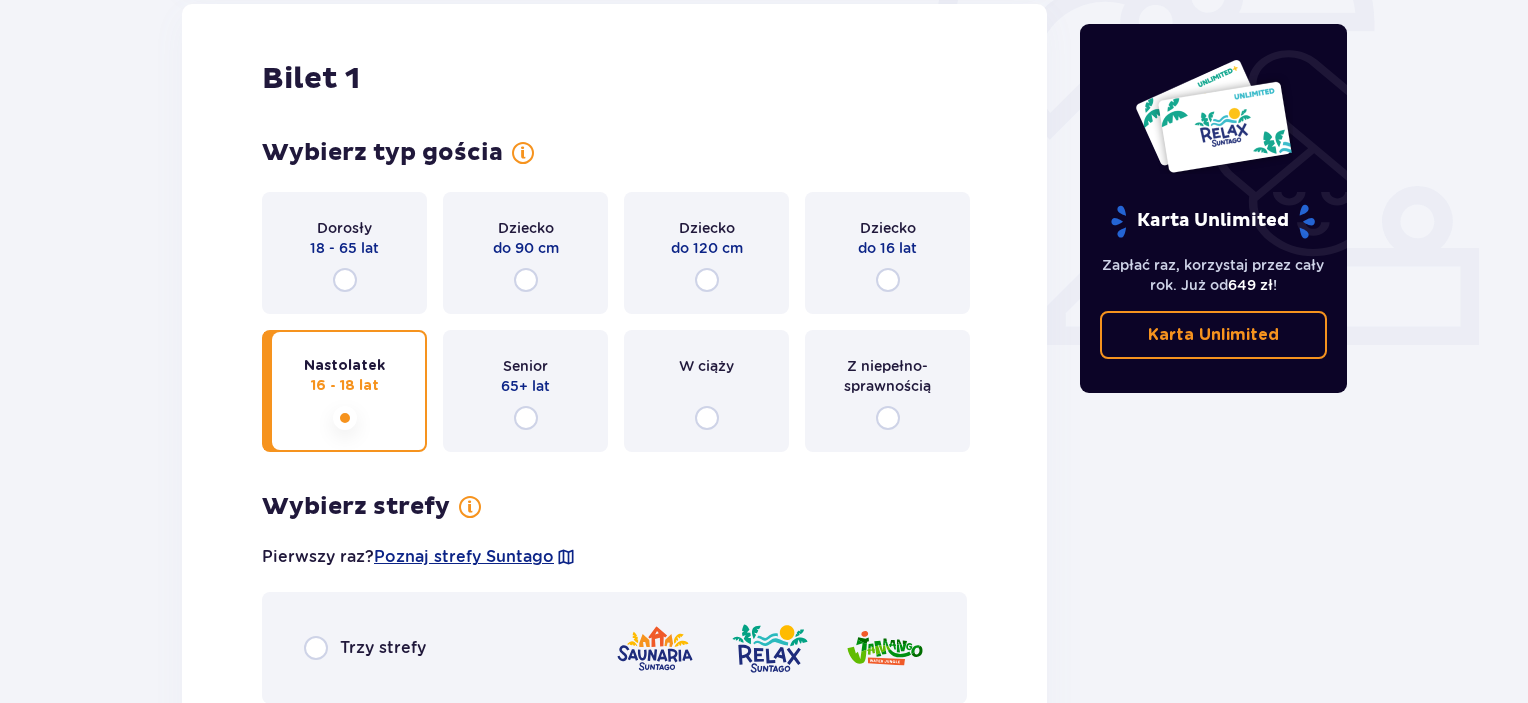 scroll, scrollTop: 556, scrollLeft: 0, axis: vertical 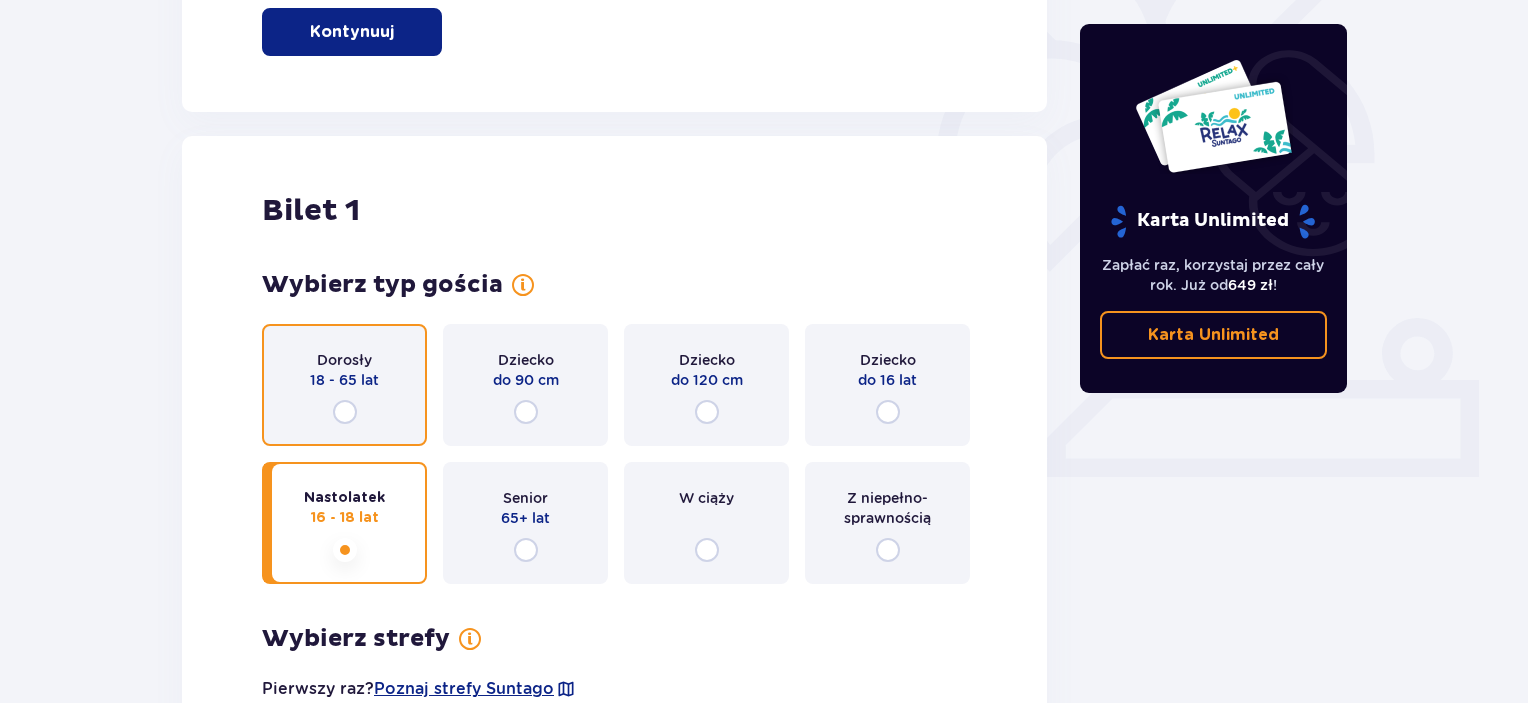 click at bounding box center [345, 412] 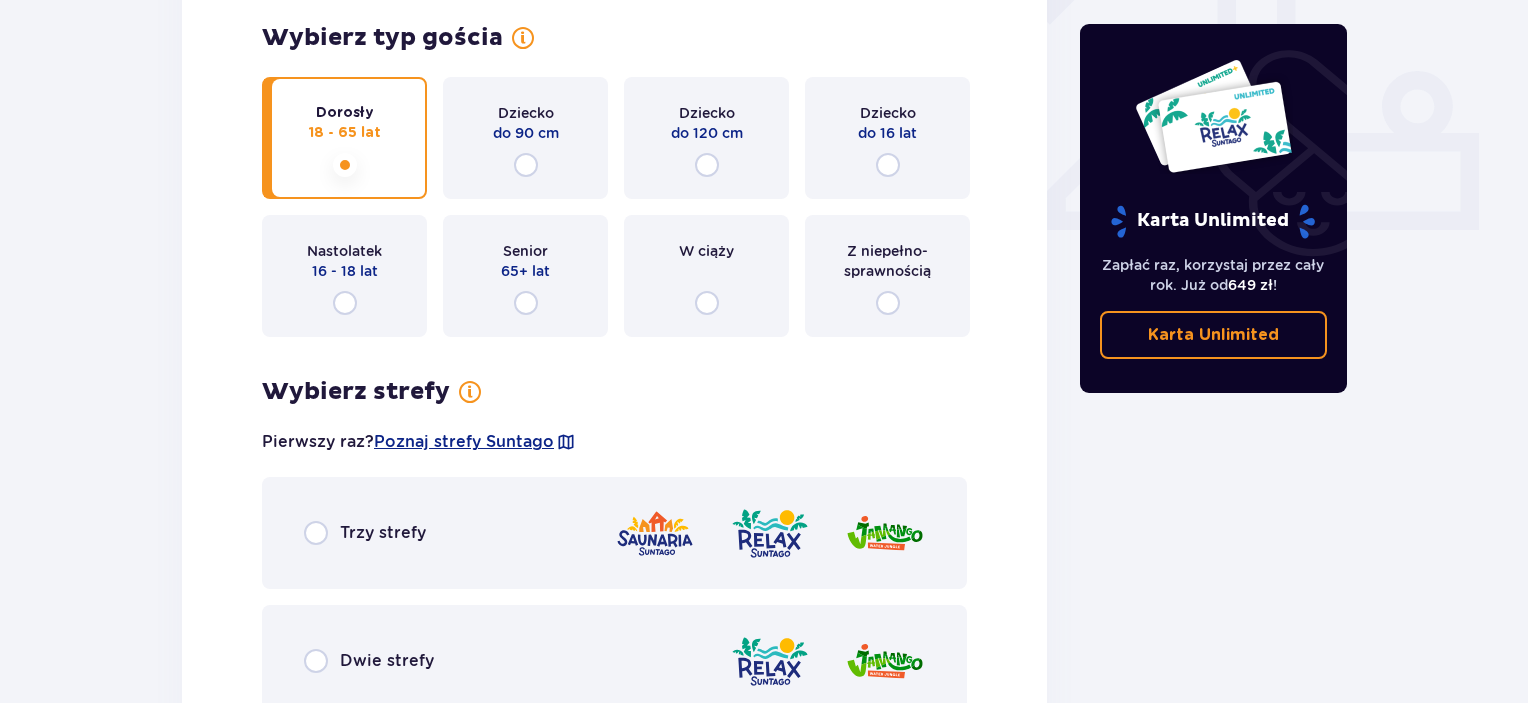 scroll, scrollTop: 756, scrollLeft: 0, axis: vertical 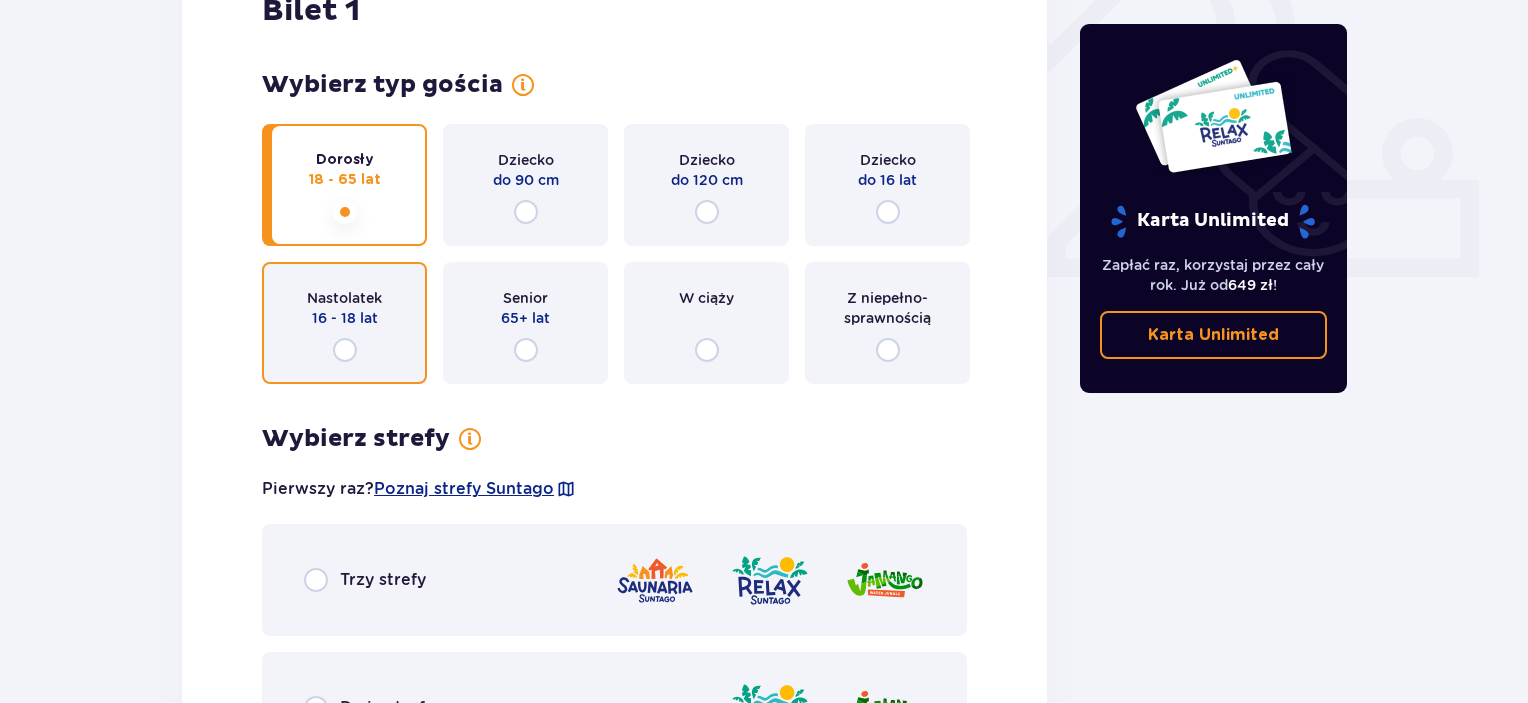 click at bounding box center (345, 350) 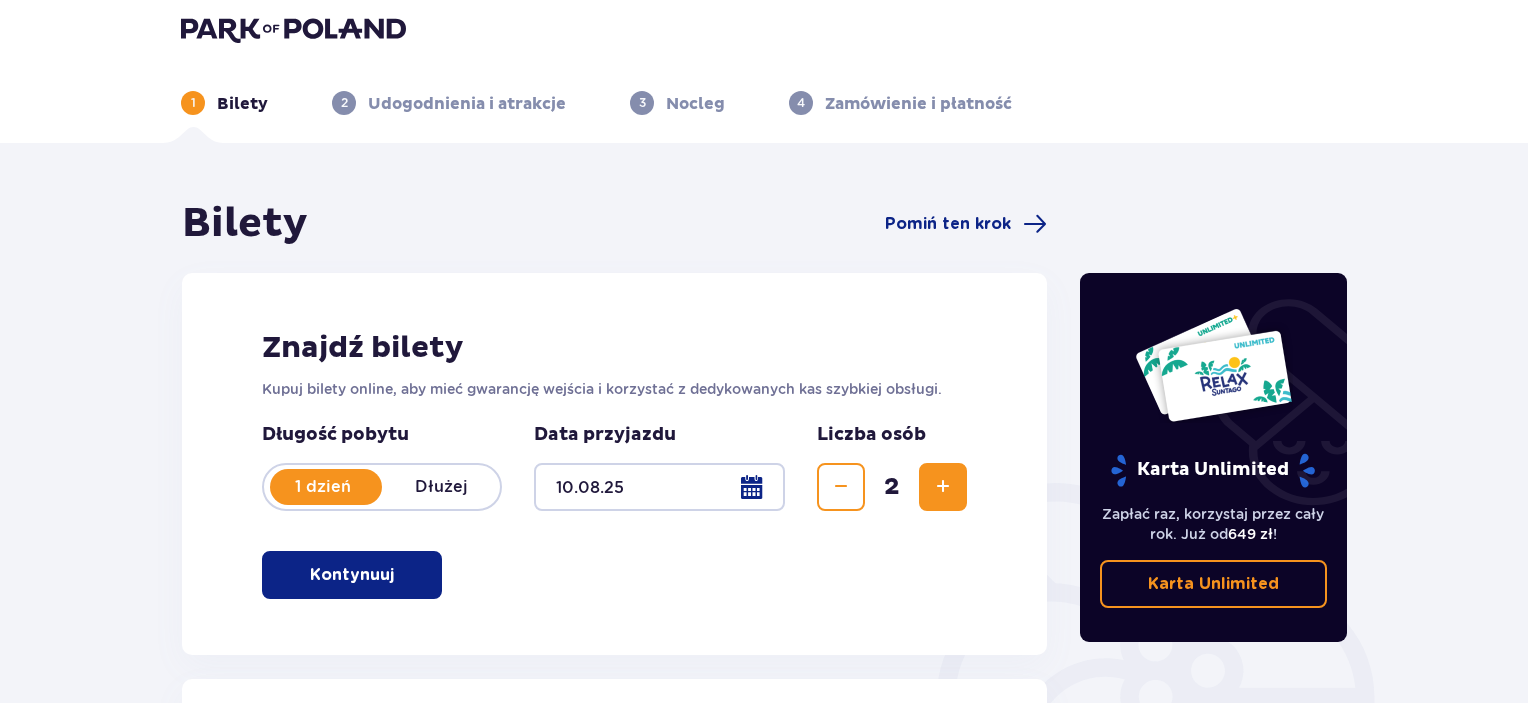 scroll, scrollTop: 0, scrollLeft: 0, axis: both 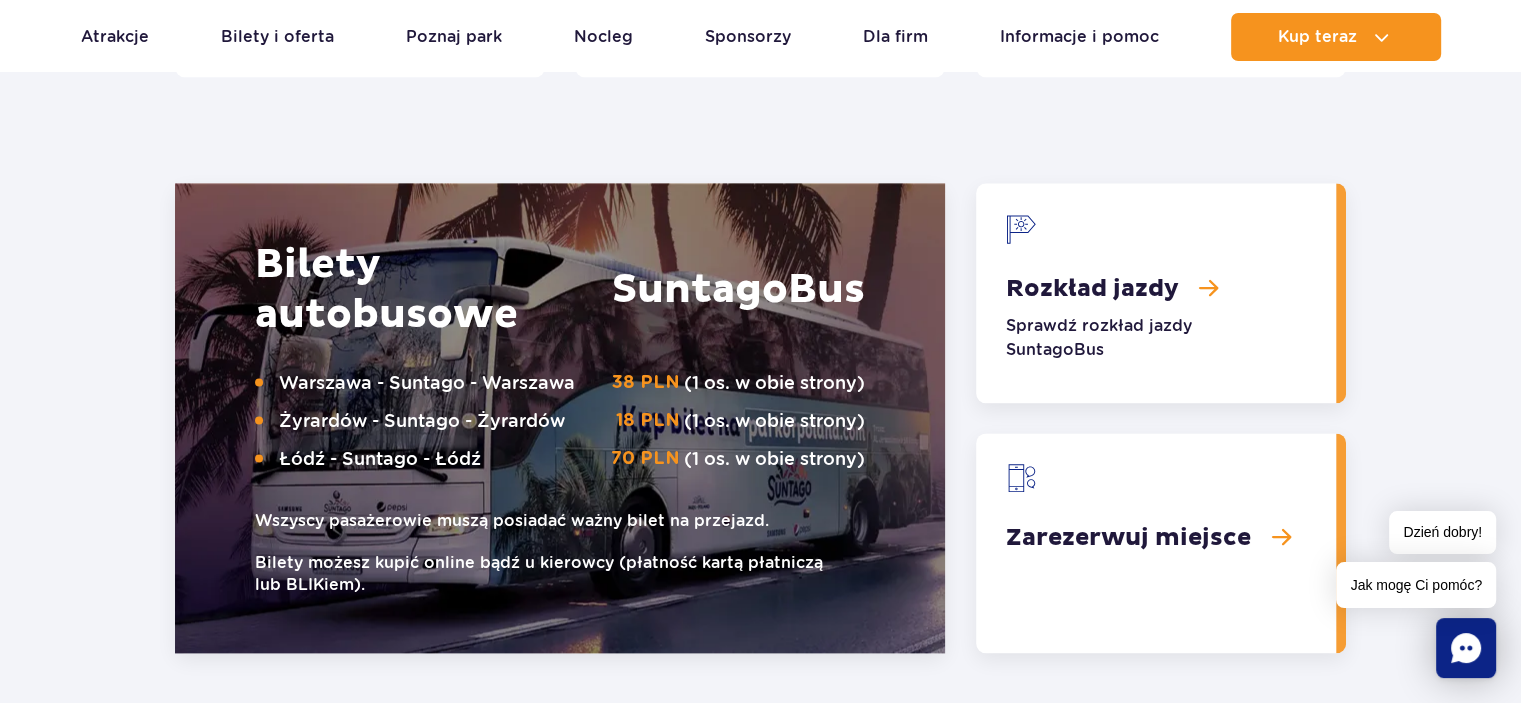 click at bounding box center (1156, 293) 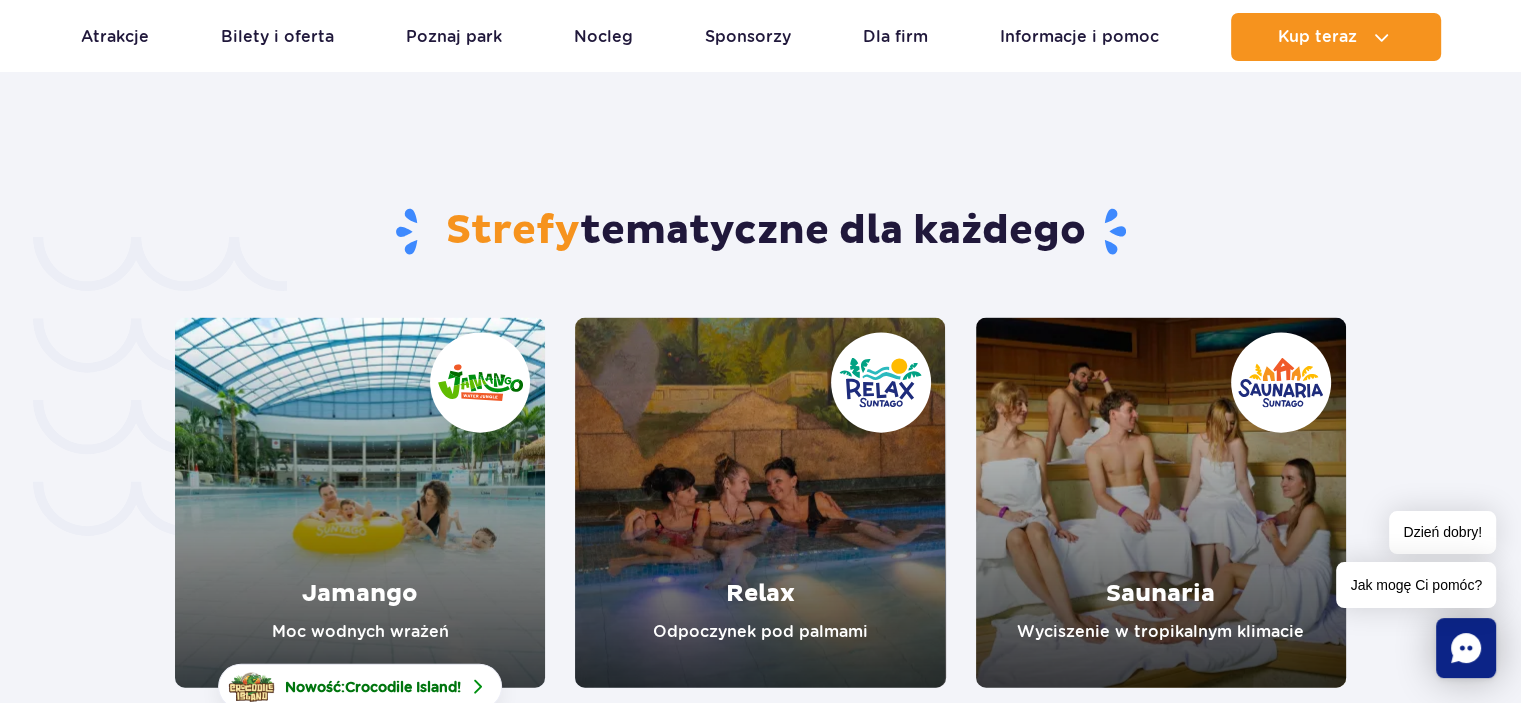 scroll, scrollTop: 4500, scrollLeft: 0, axis: vertical 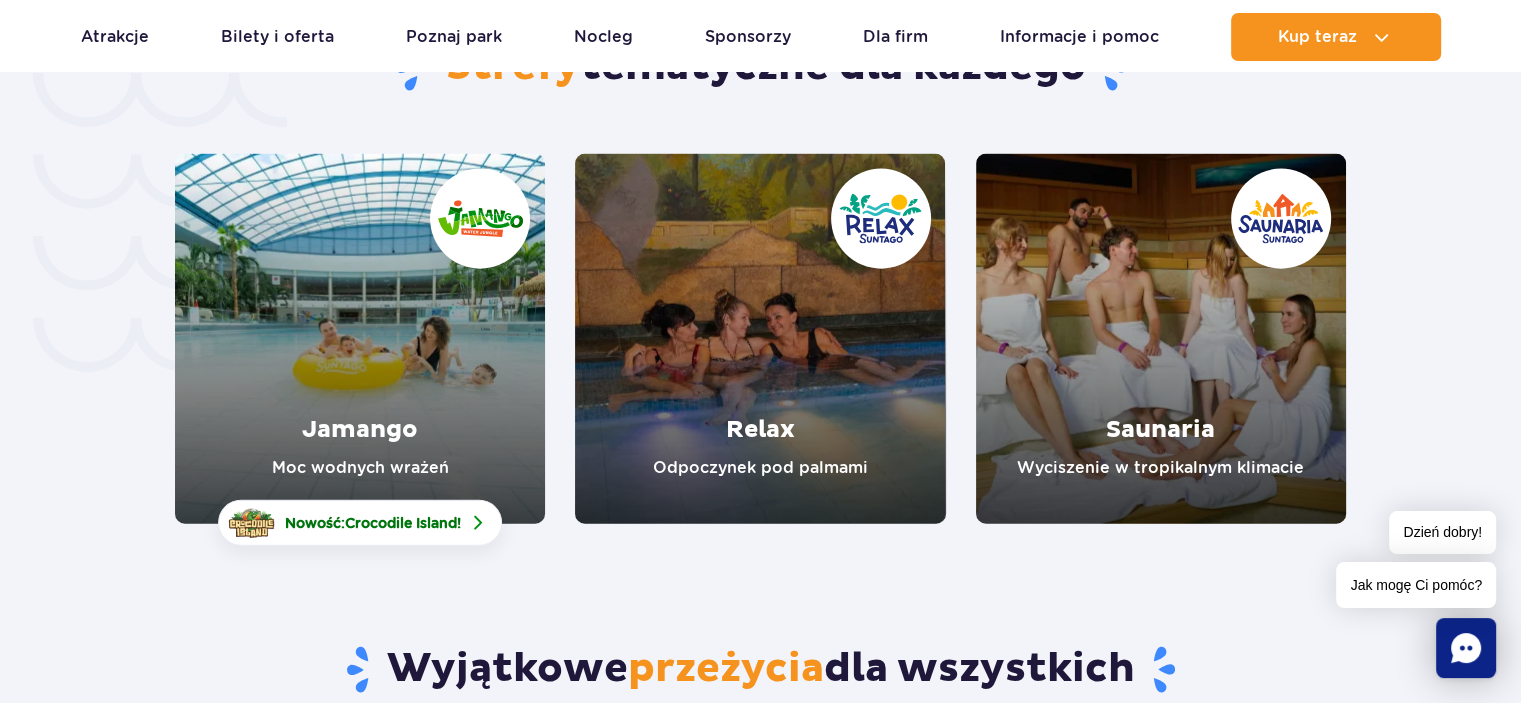 click at bounding box center [360, 339] 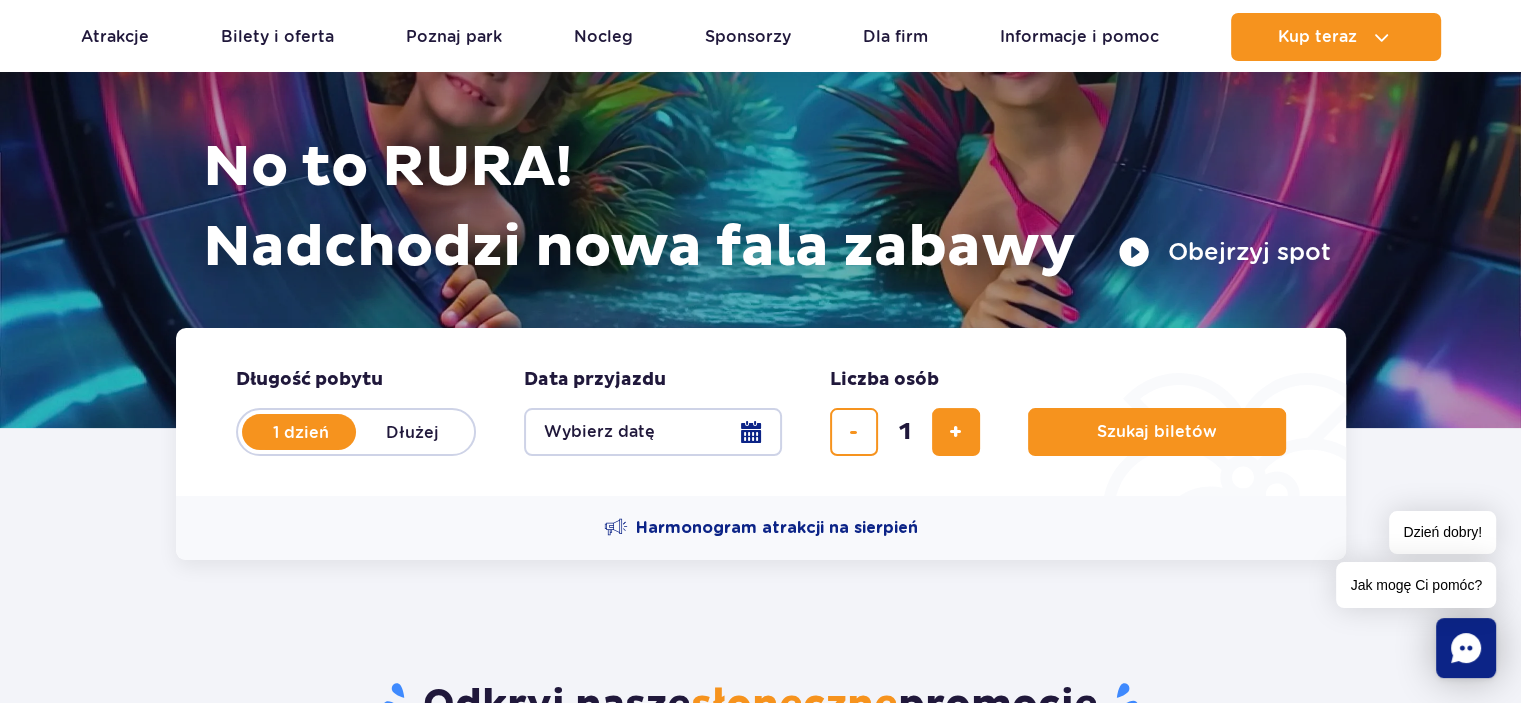 scroll, scrollTop: 0, scrollLeft: 0, axis: both 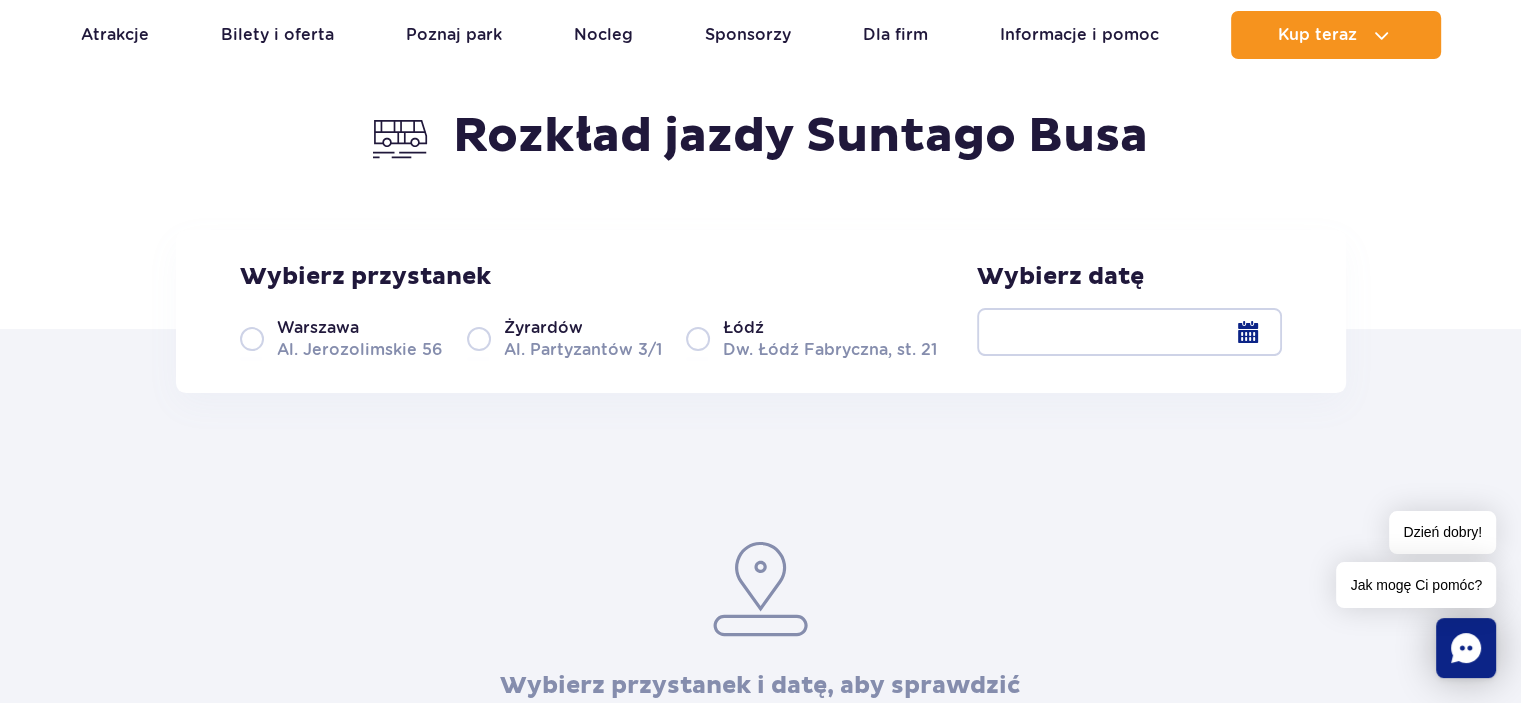 click on "[CITY] [STREET] [NUMBER]" at bounding box center (341, 338) 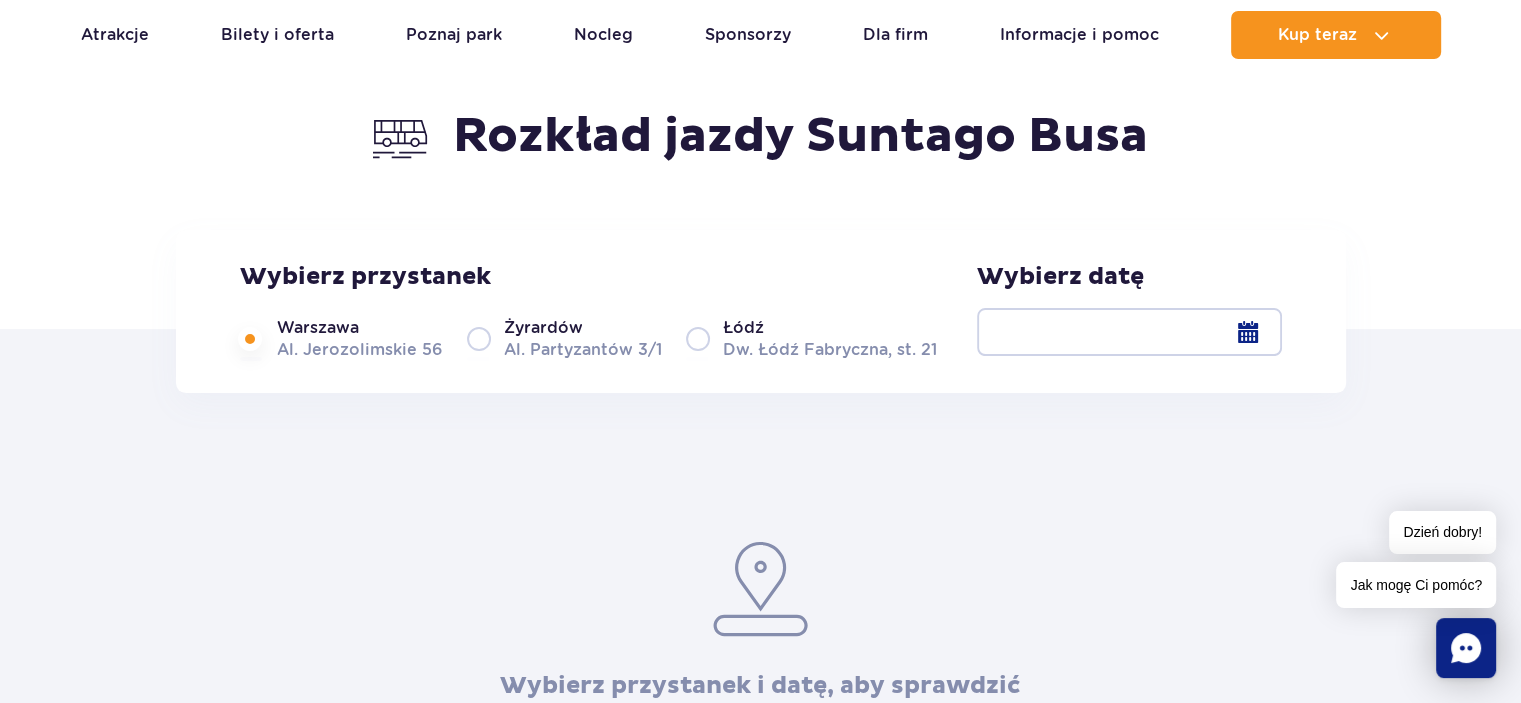 click at bounding box center [1129, 332] 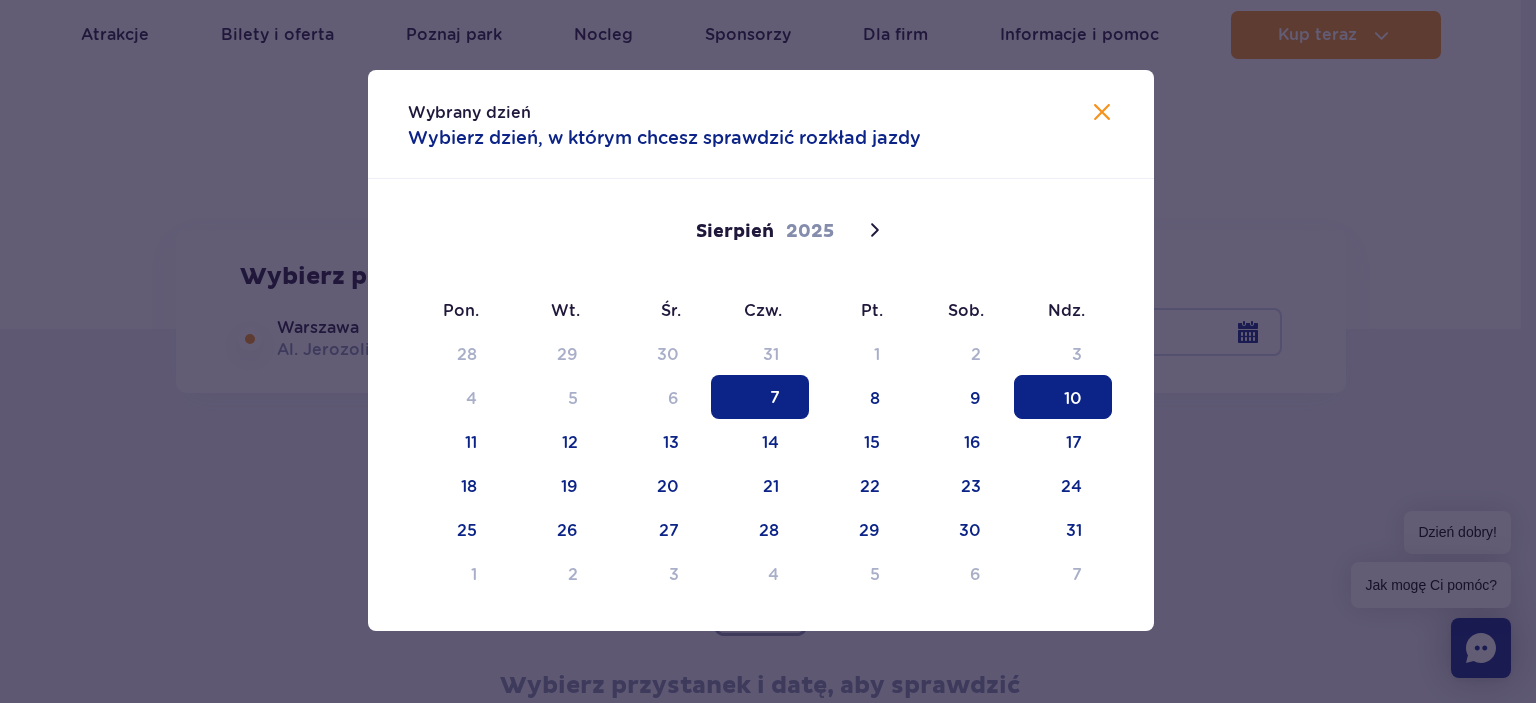 click on "10" at bounding box center [1063, 397] 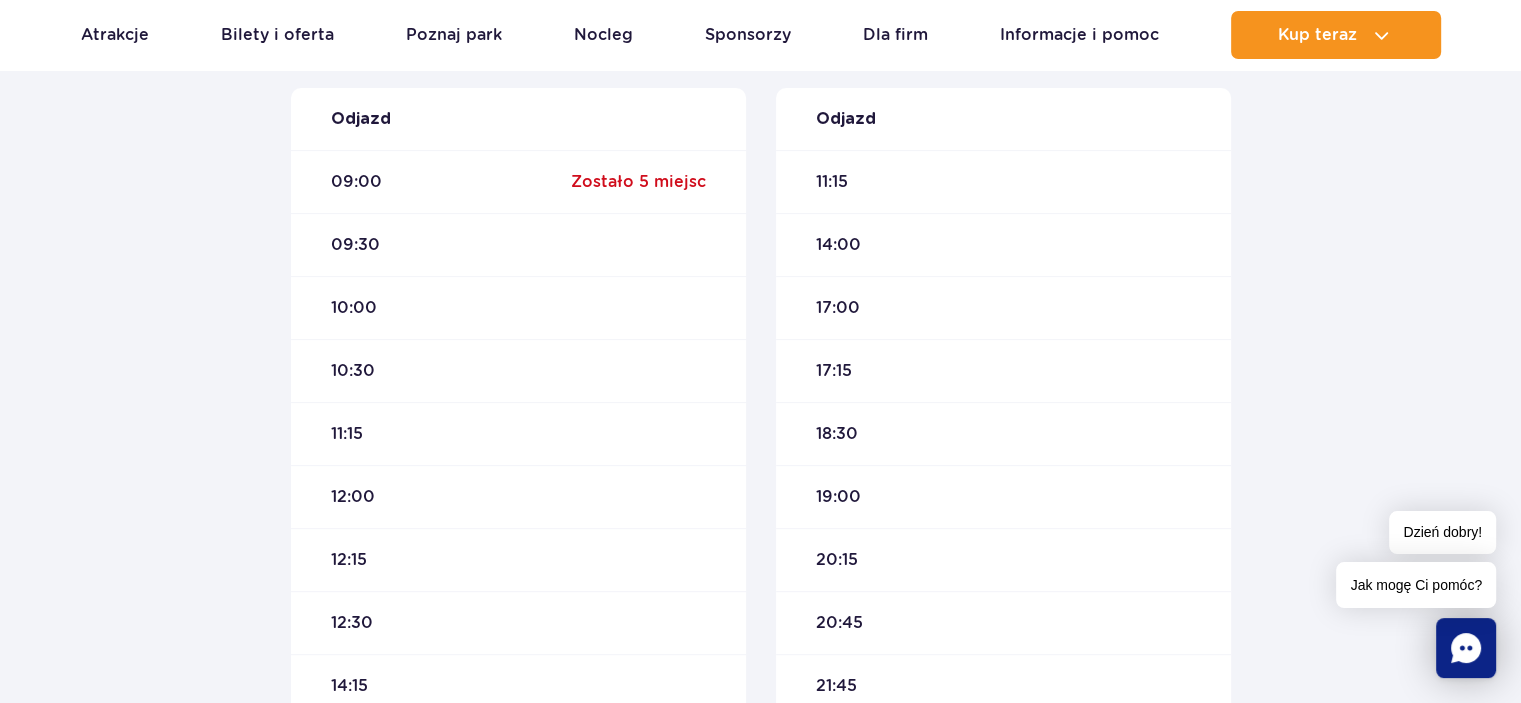 scroll, scrollTop: 400, scrollLeft: 0, axis: vertical 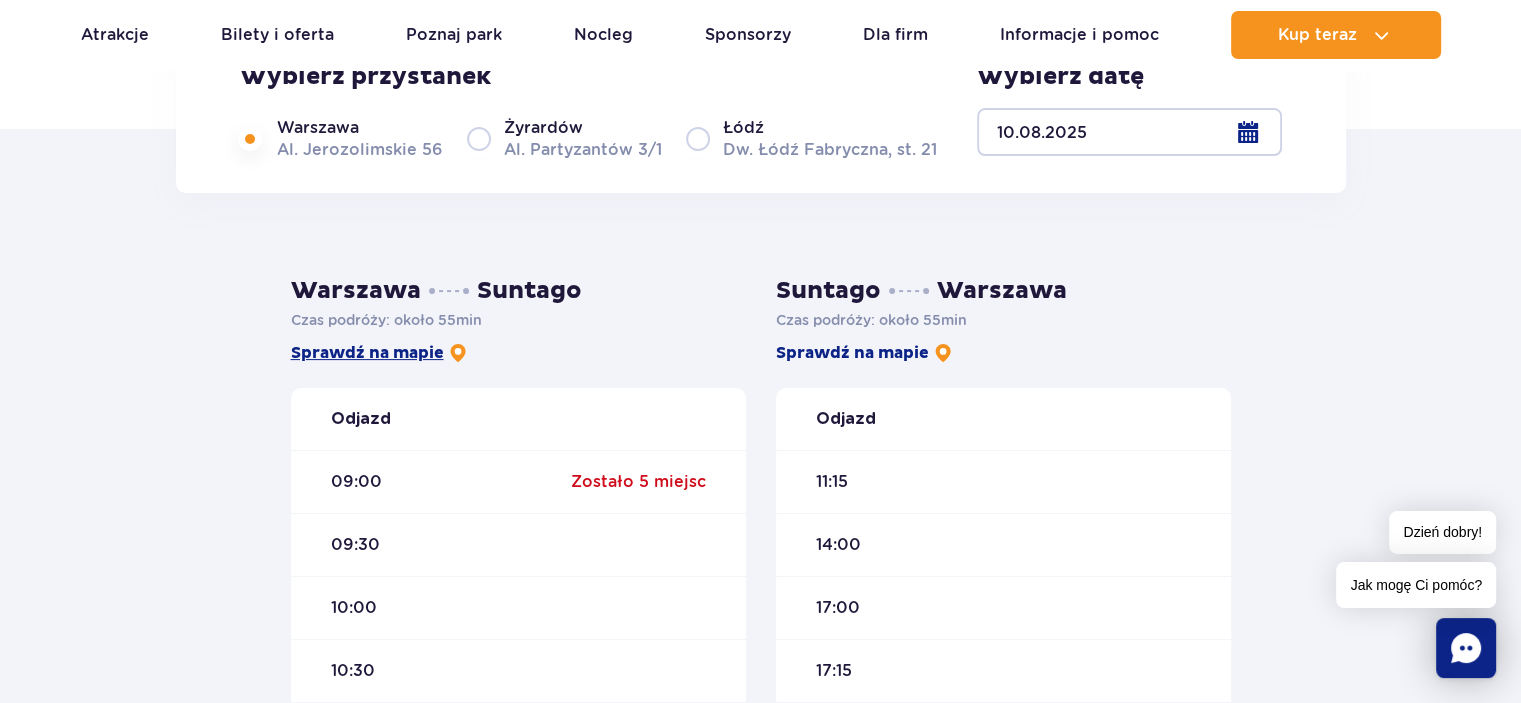 click on "Sprawdź na mapie" at bounding box center (379, 353) 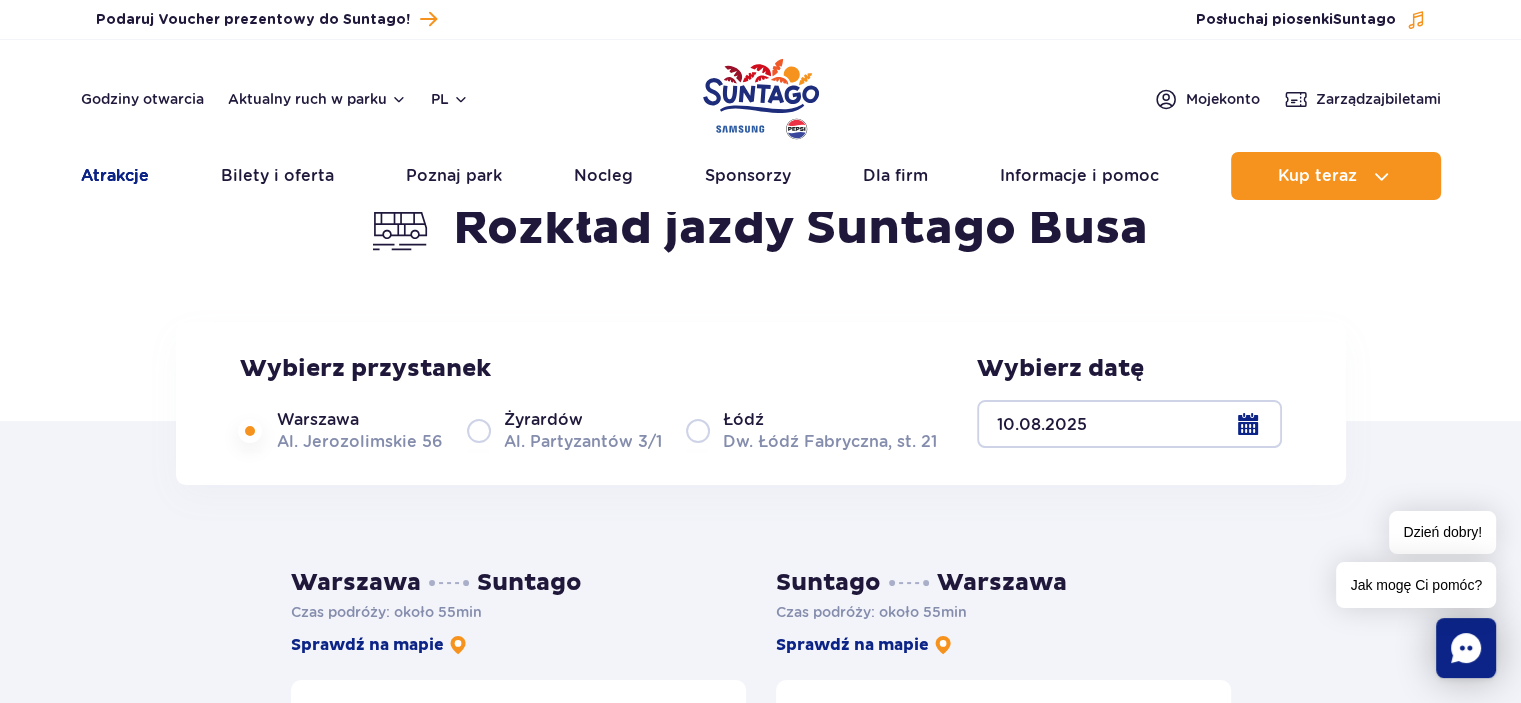 scroll, scrollTop: 0, scrollLeft: 0, axis: both 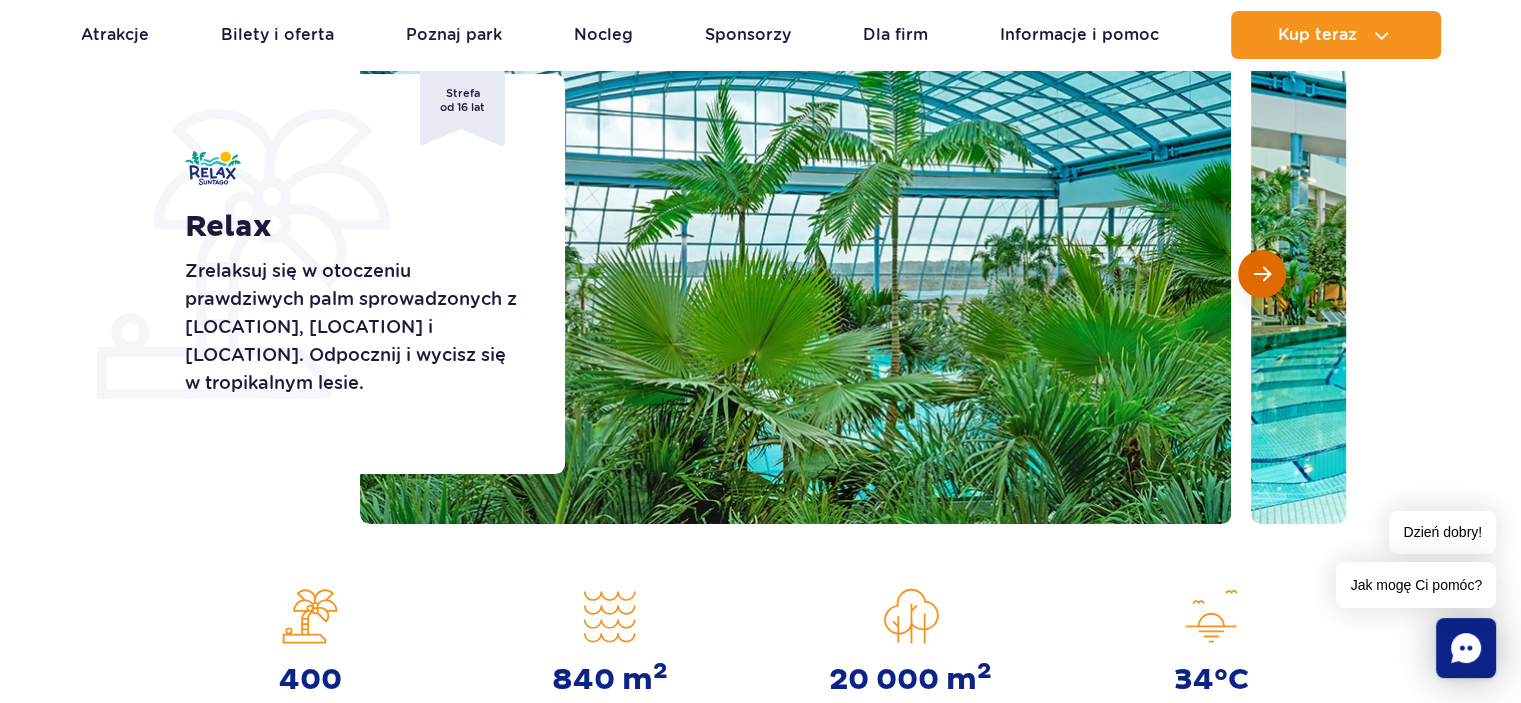 click at bounding box center (1262, 274) 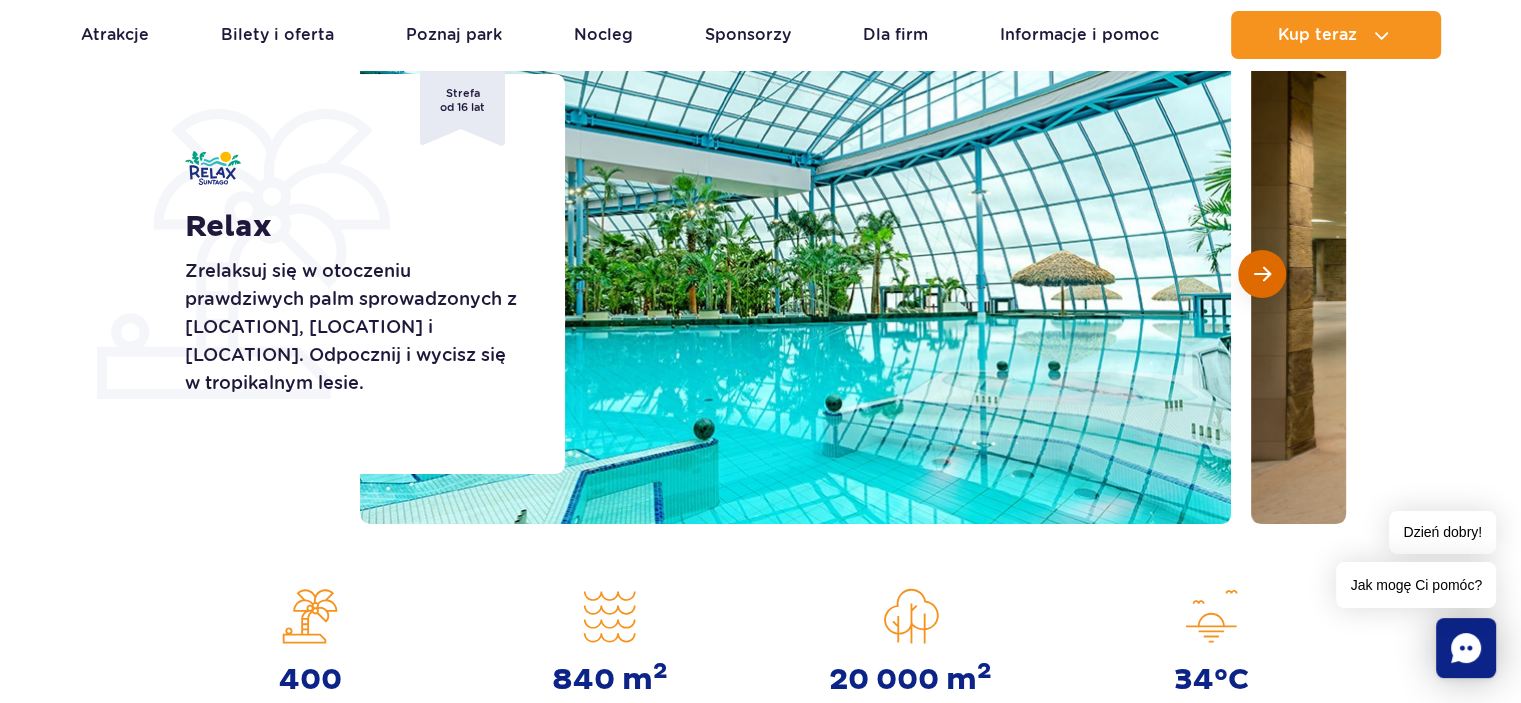 click at bounding box center (1262, 274) 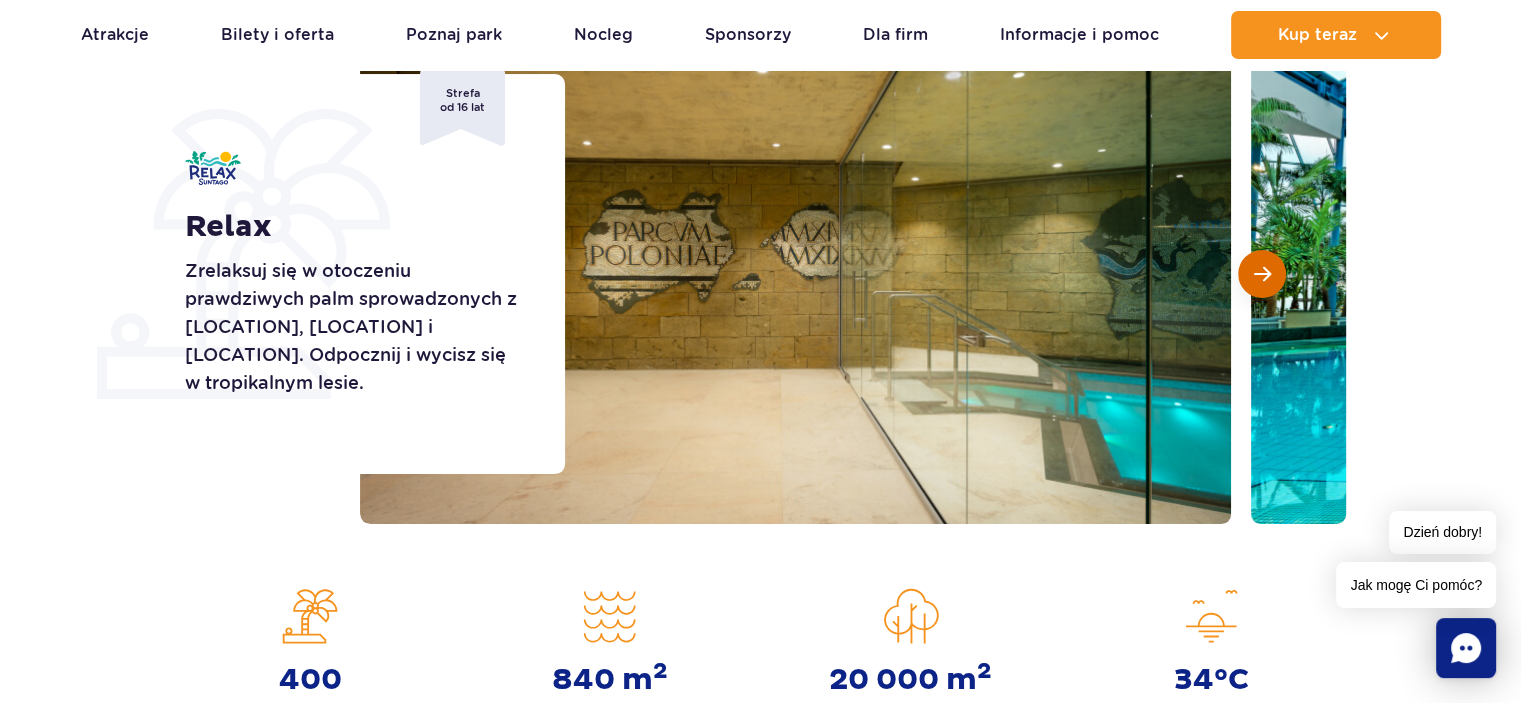 click at bounding box center (1262, 274) 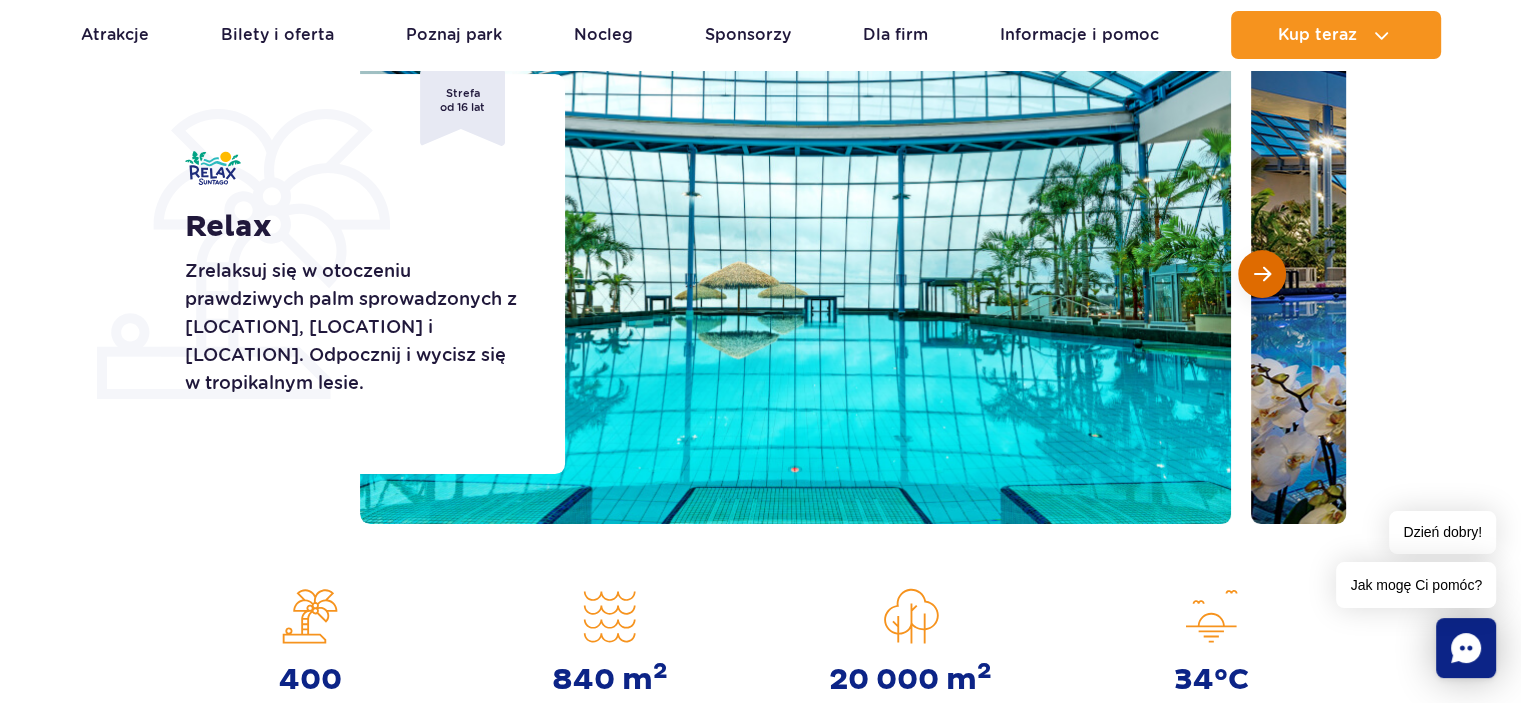 click at bounding box center [1262, 274] 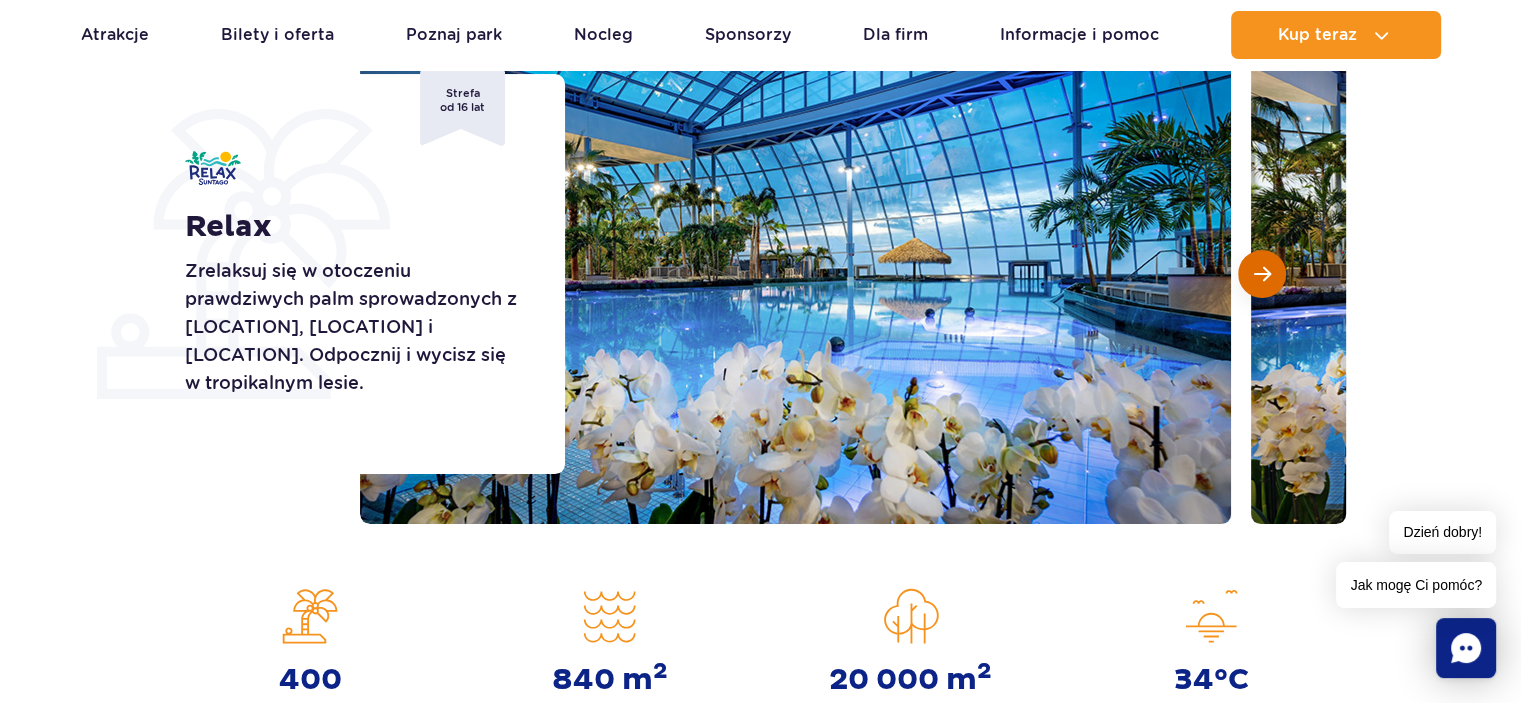 click at bounding box center [1262, 274] 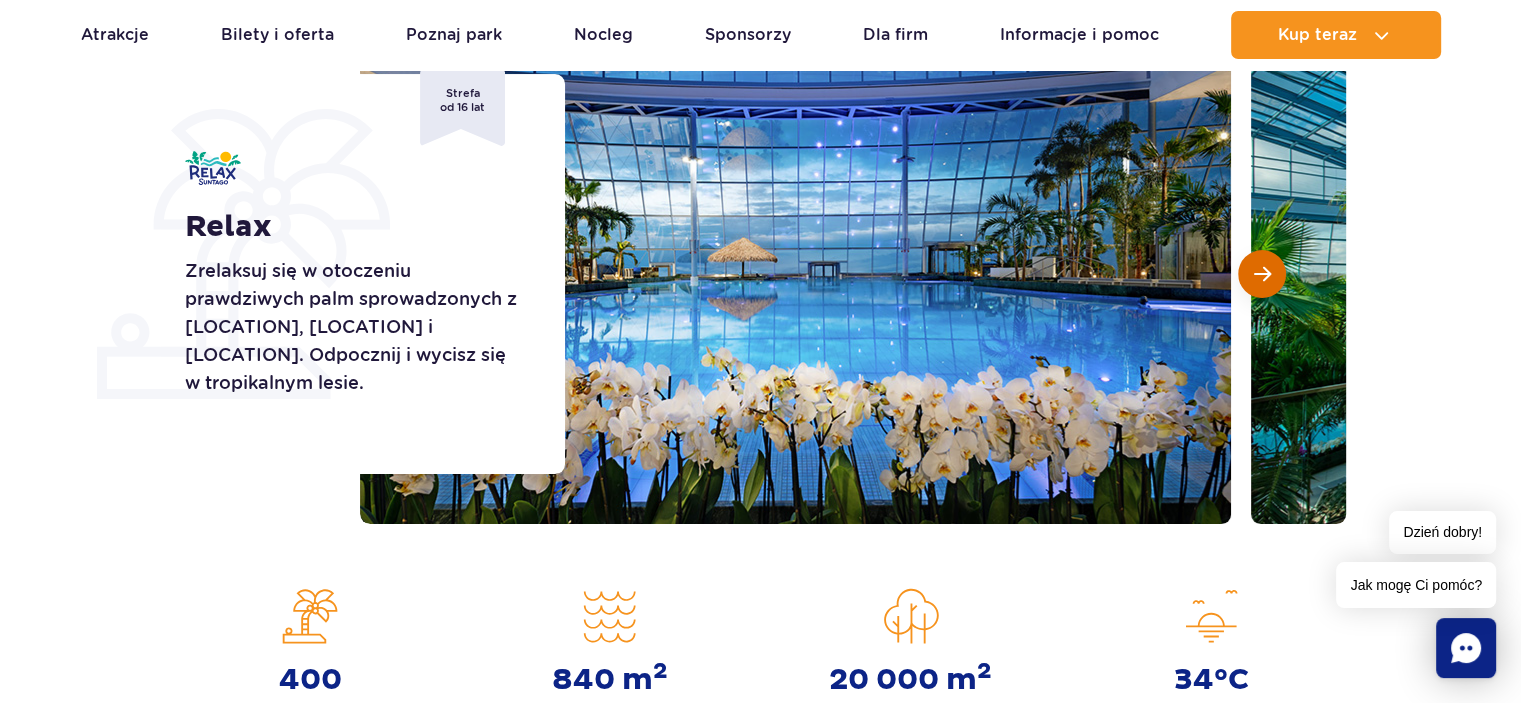 click at bounding box center [1262, 274] 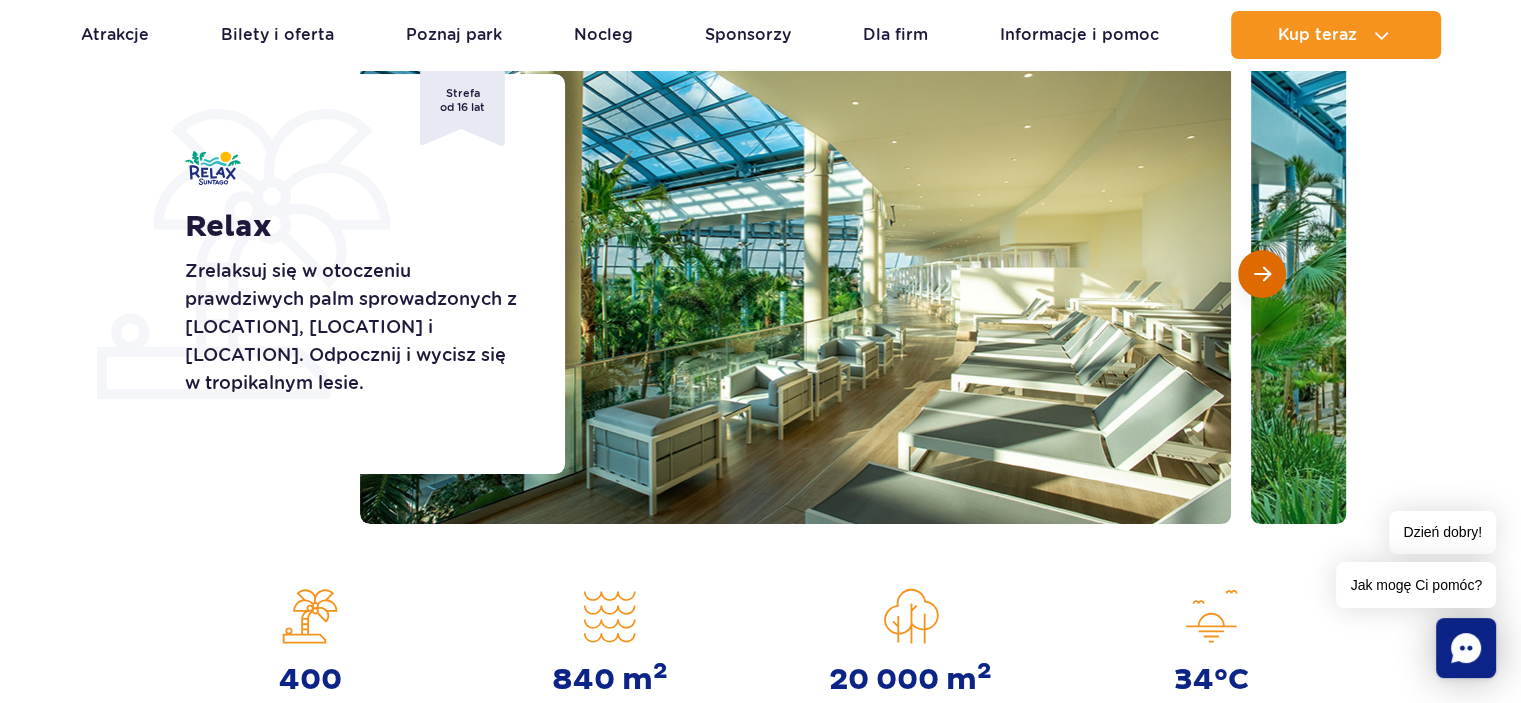 click at bounding box center [1262, 274] 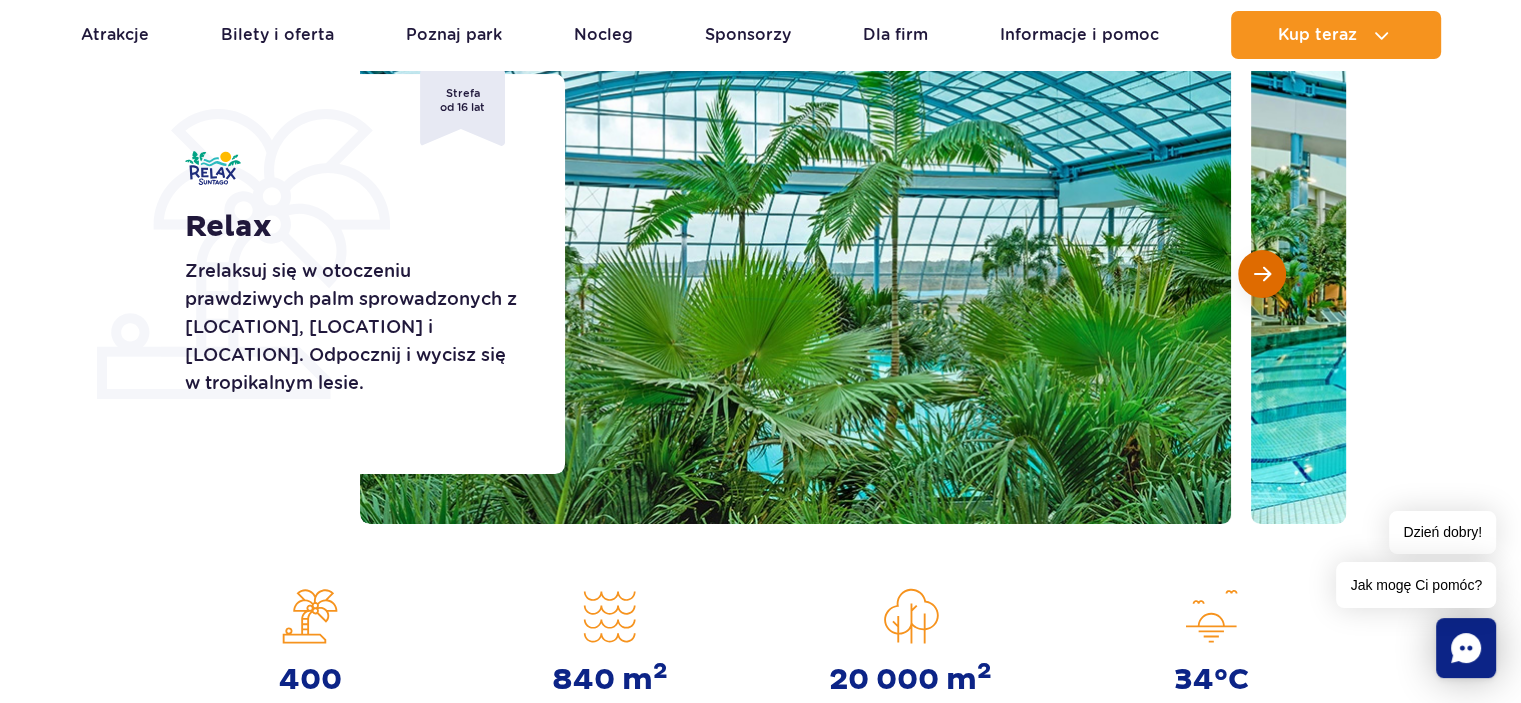 click at bounding box center [1262, 274] 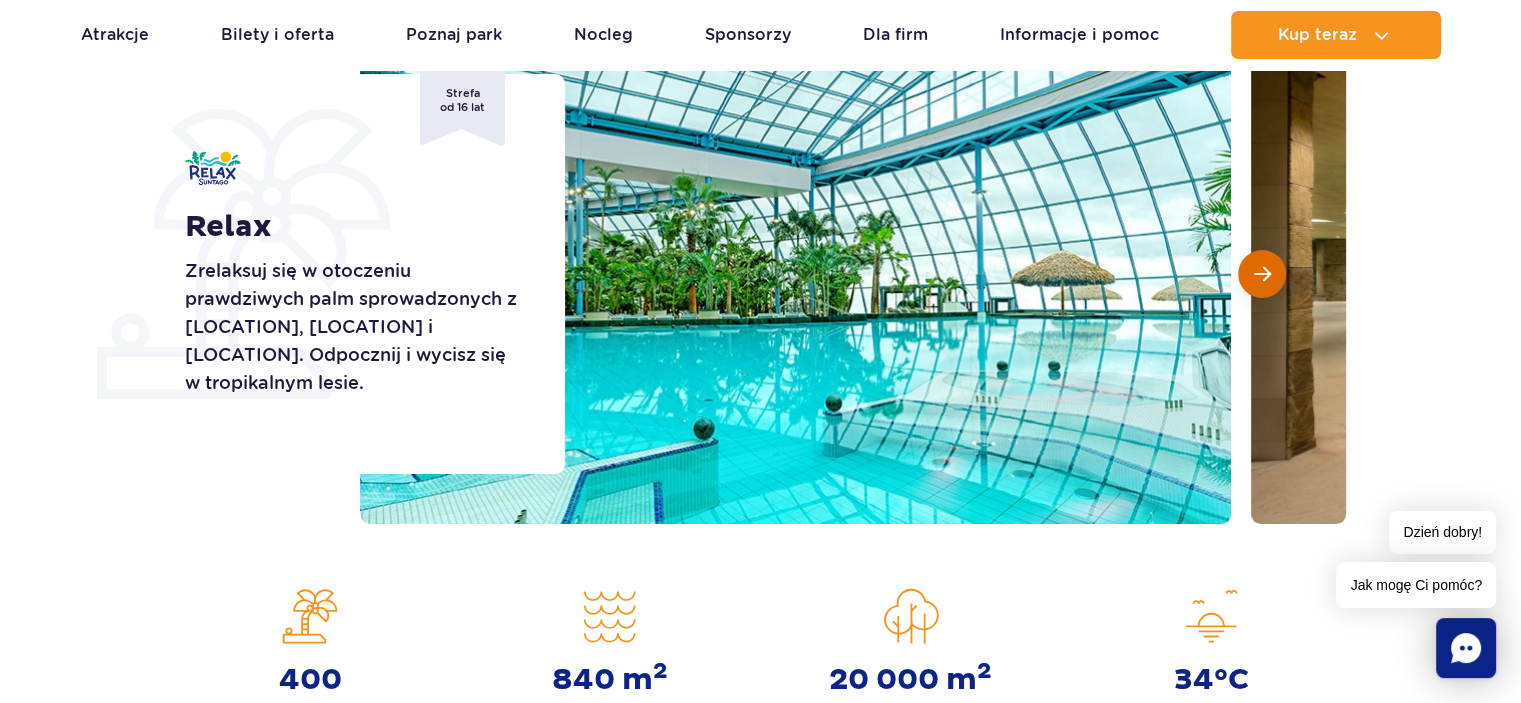 click at bounding box center (1262, 274) 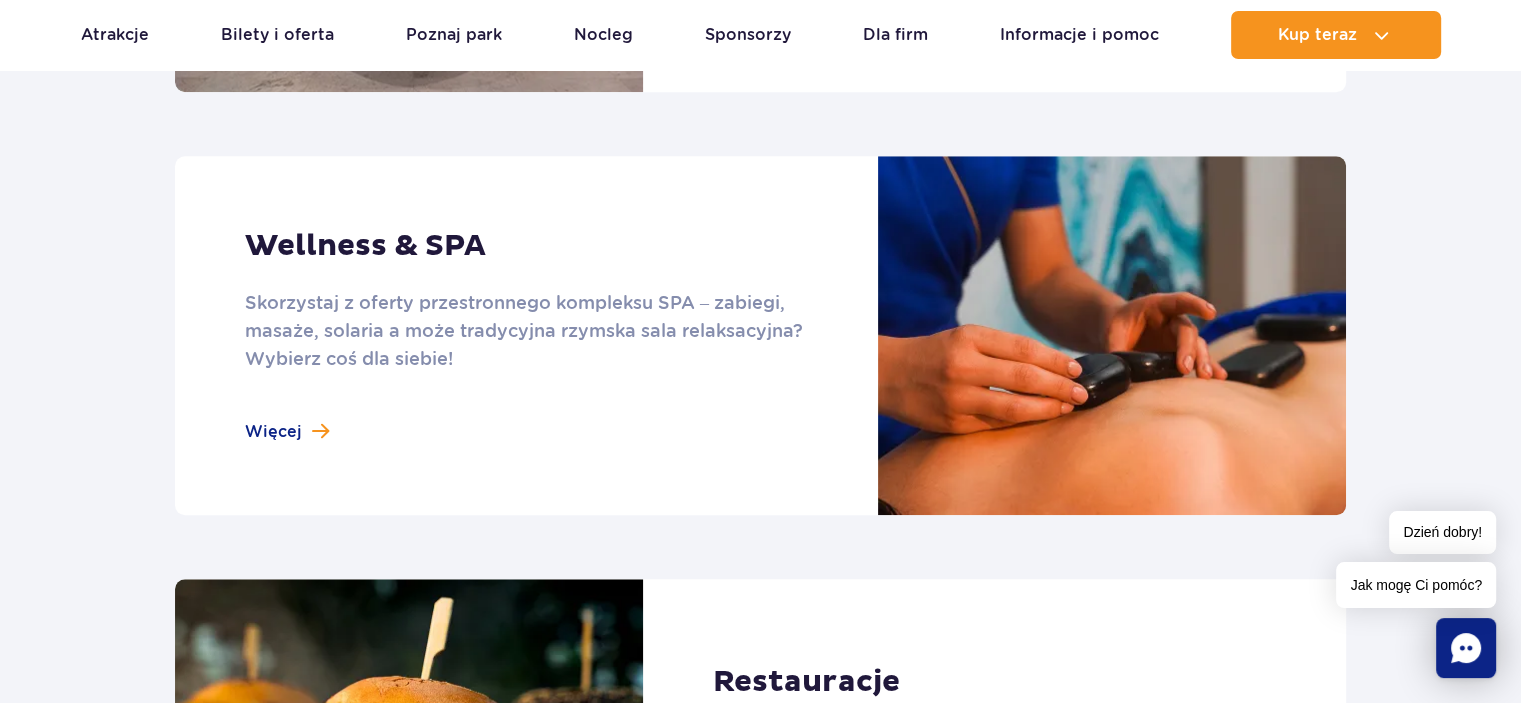 scroll, scrollTop: 1900, scrollLeft: 0, axis: vertical 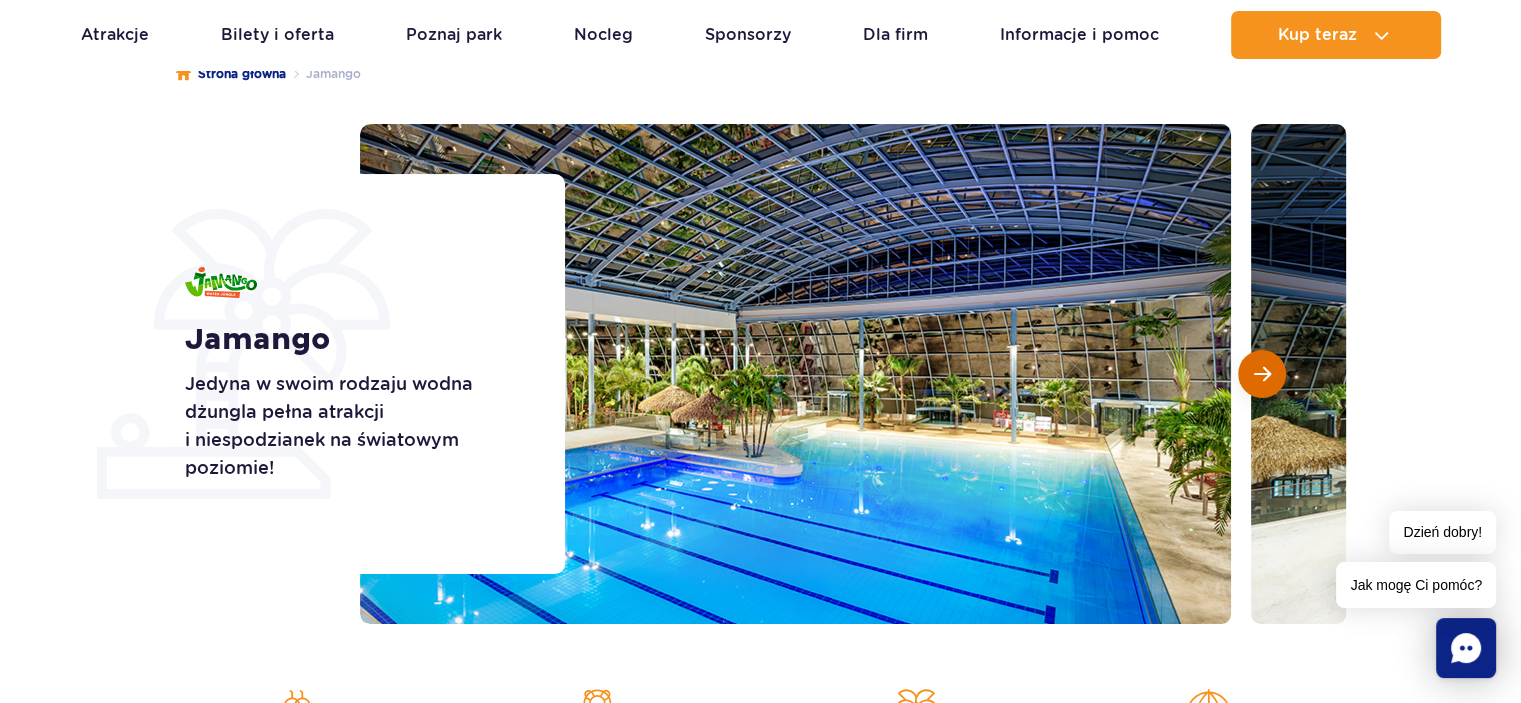 click at bounding box center [1262, 374] 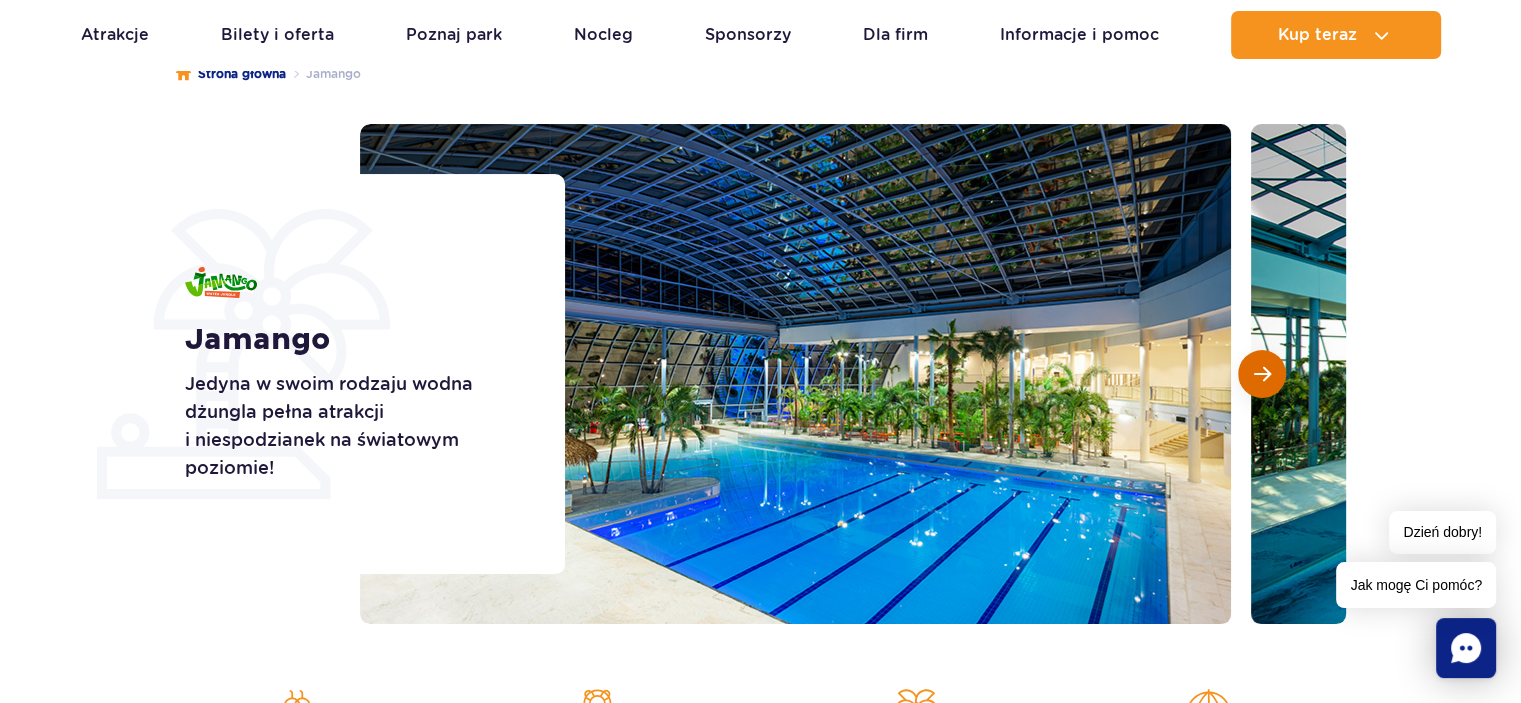 click at bounding box center (1262, 374) 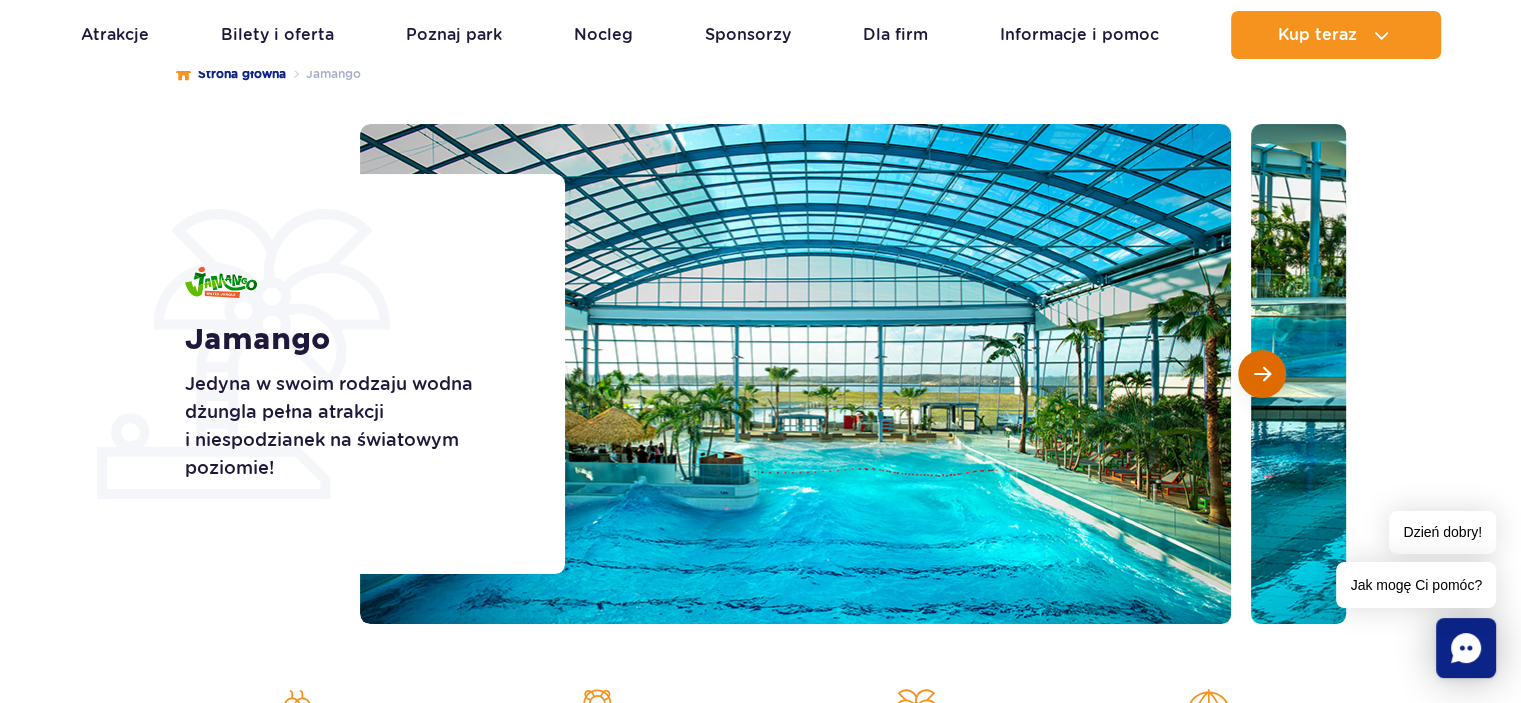 click at bounding box center [1262, 374] 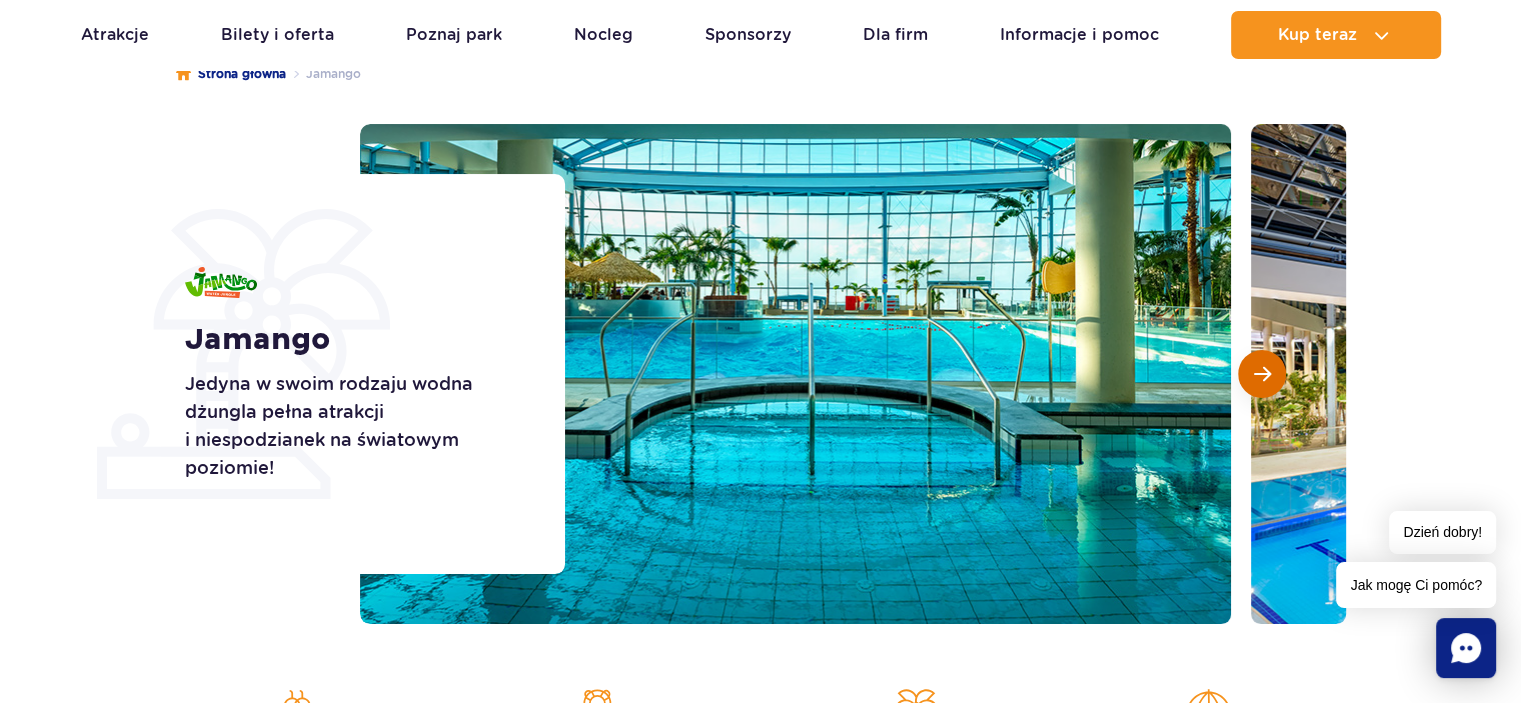 click at bounding box center [1262, 374] 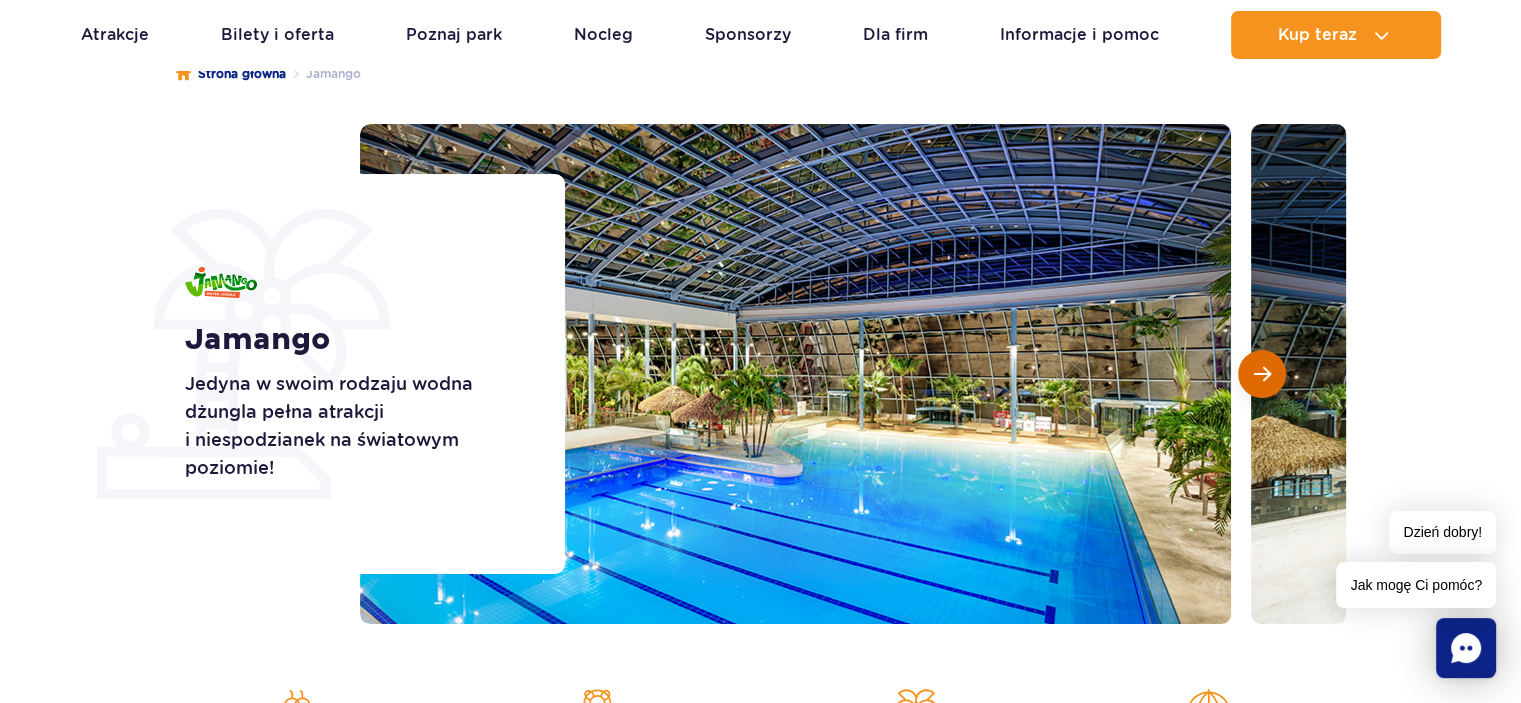 click at bounding box center [1262, 374] 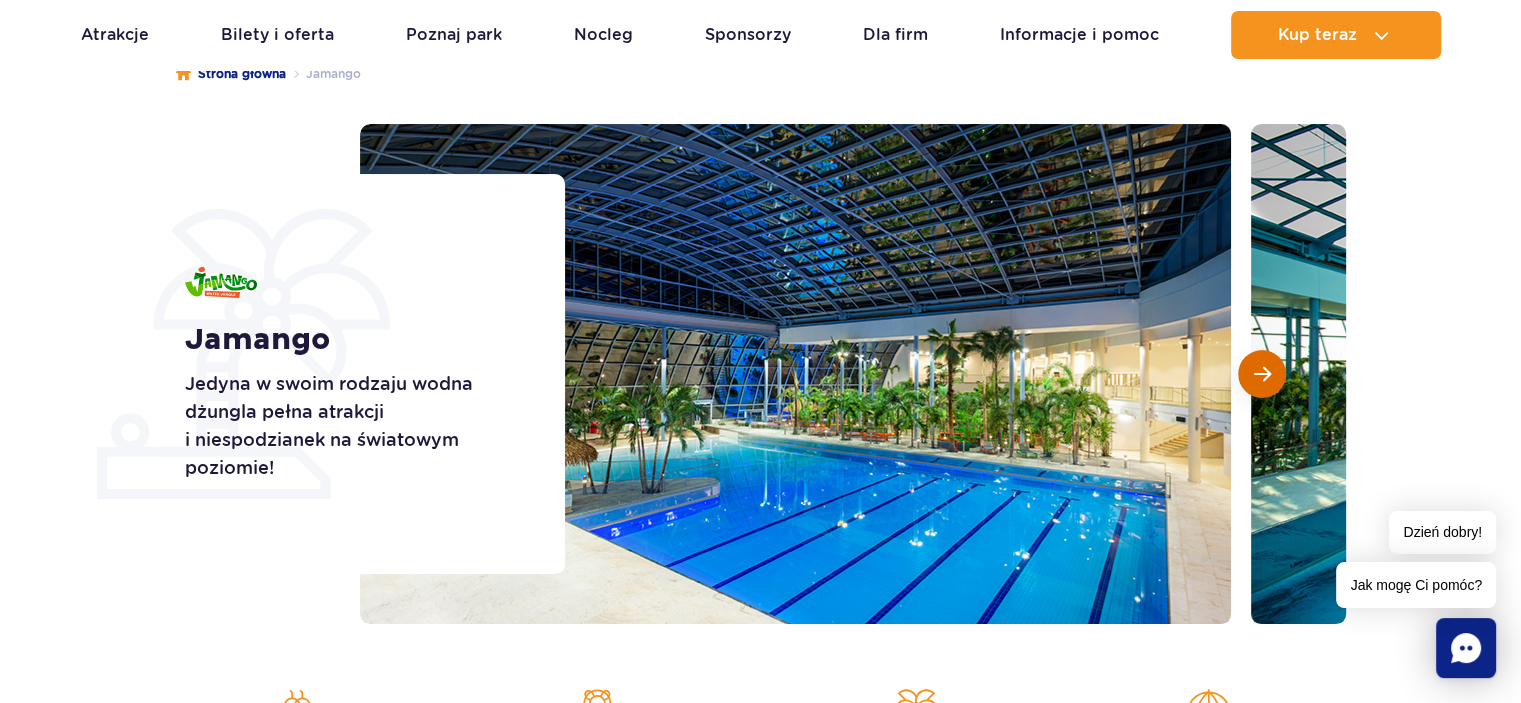 click at bounding box center (1262, 374) 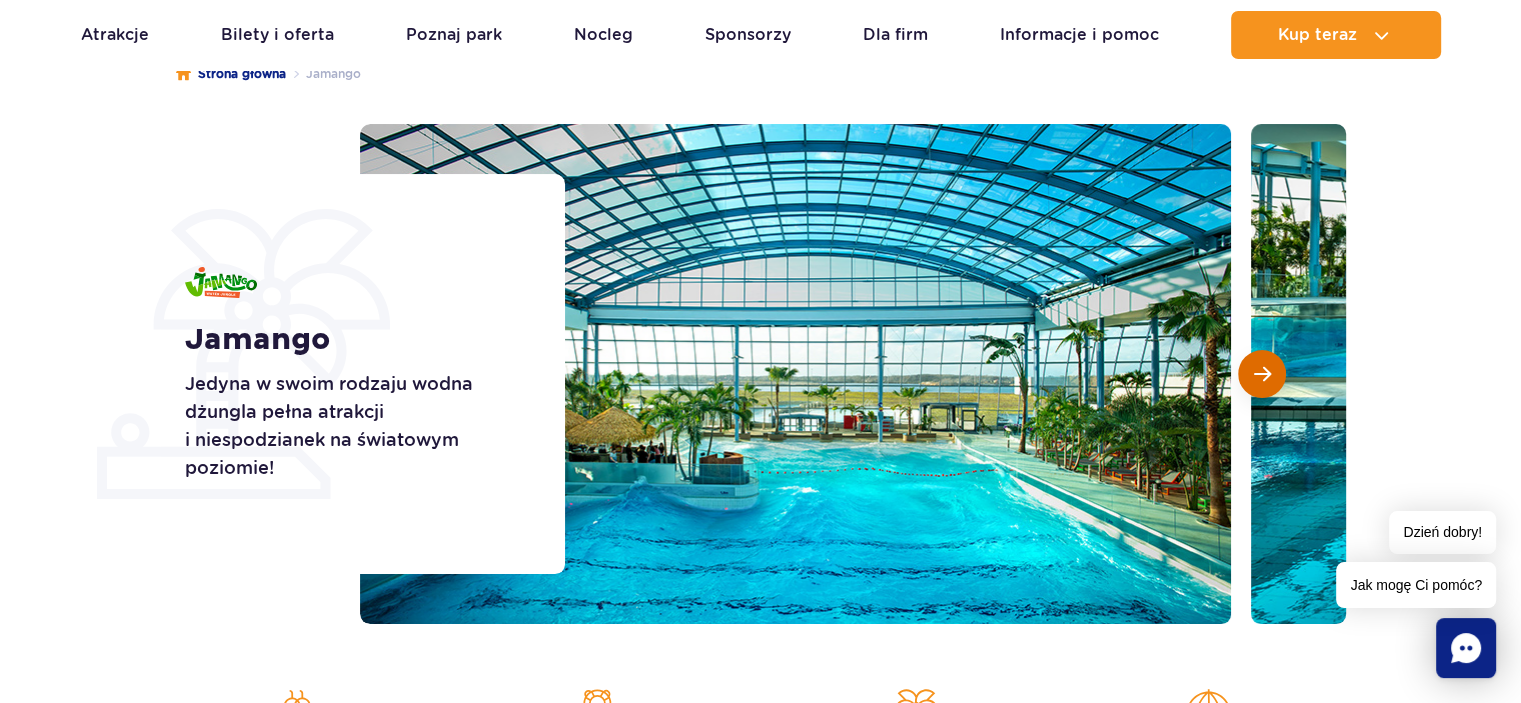 click at bounding box center [1262, 374] 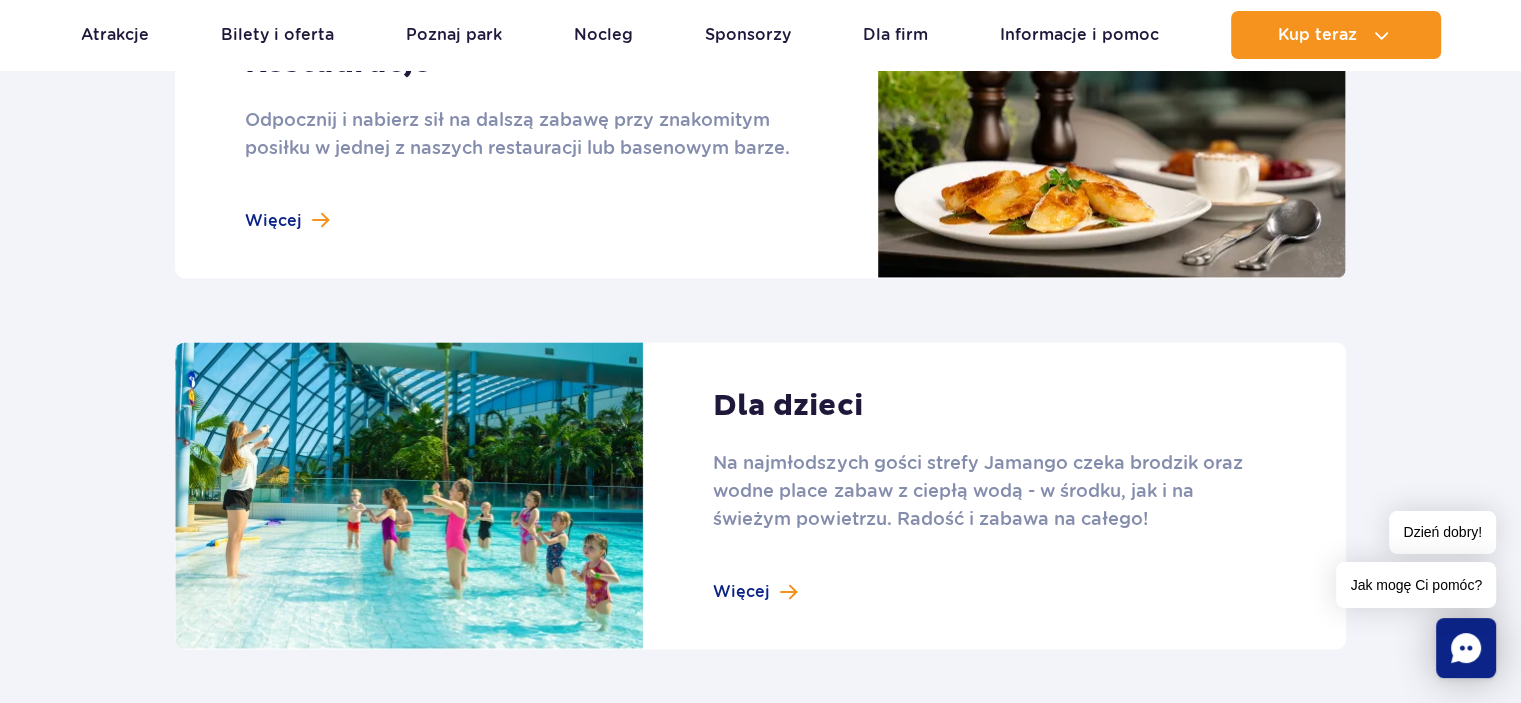 scroll, scrollTop: 2800, scrollLeft: 0, axis: vertical 